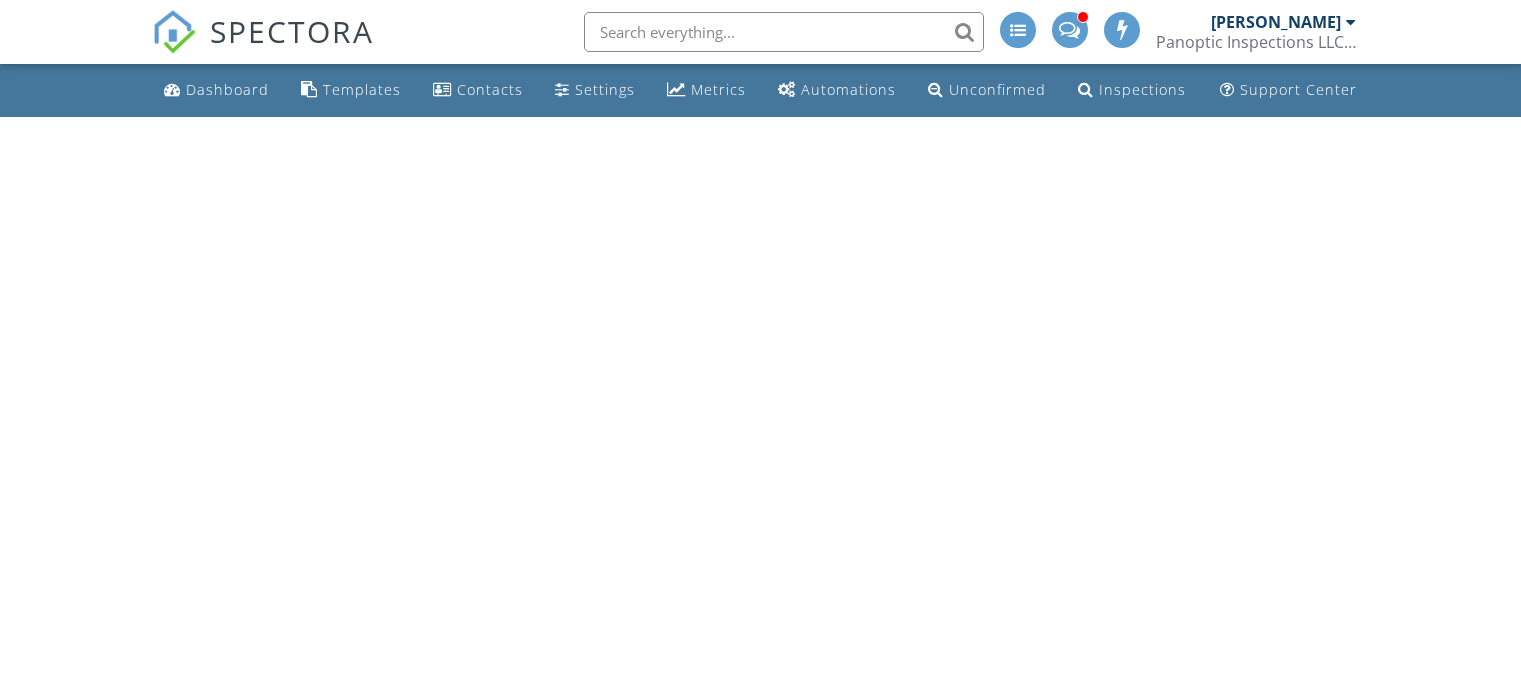 scroll, scrollTop: 0, scrollLeft: 0, axis: both 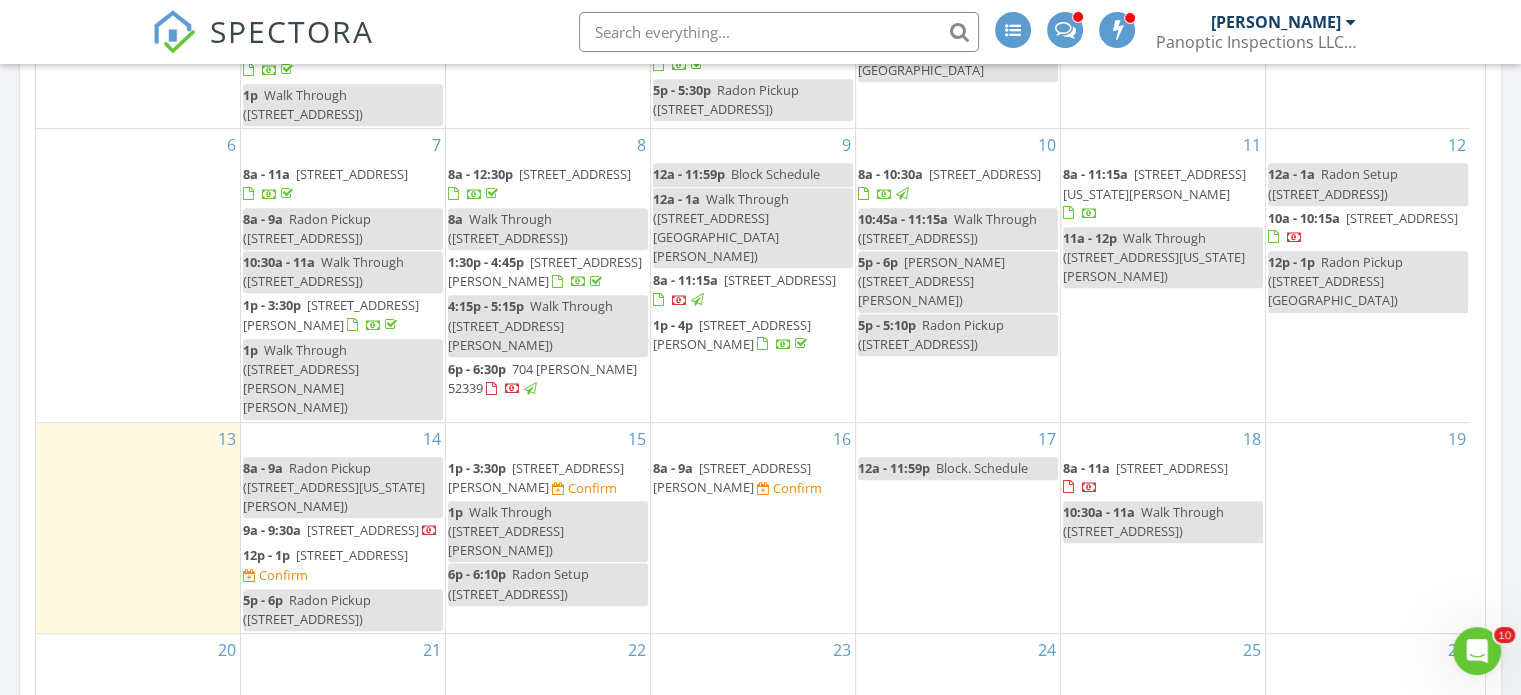 click on "1p - 3:30p" at bounding box center (477, 468) 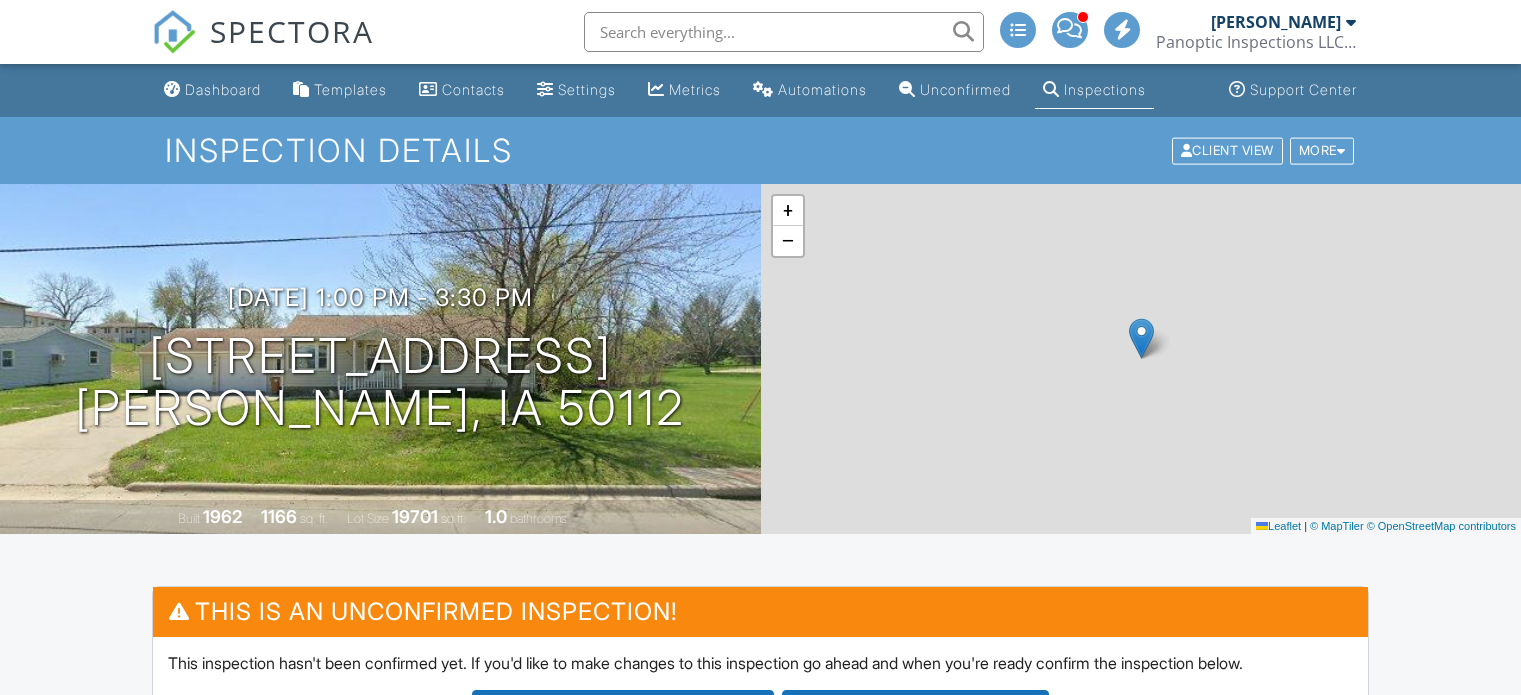 scroll, scrollTop: 0, scrollLeft: 0, axis: both 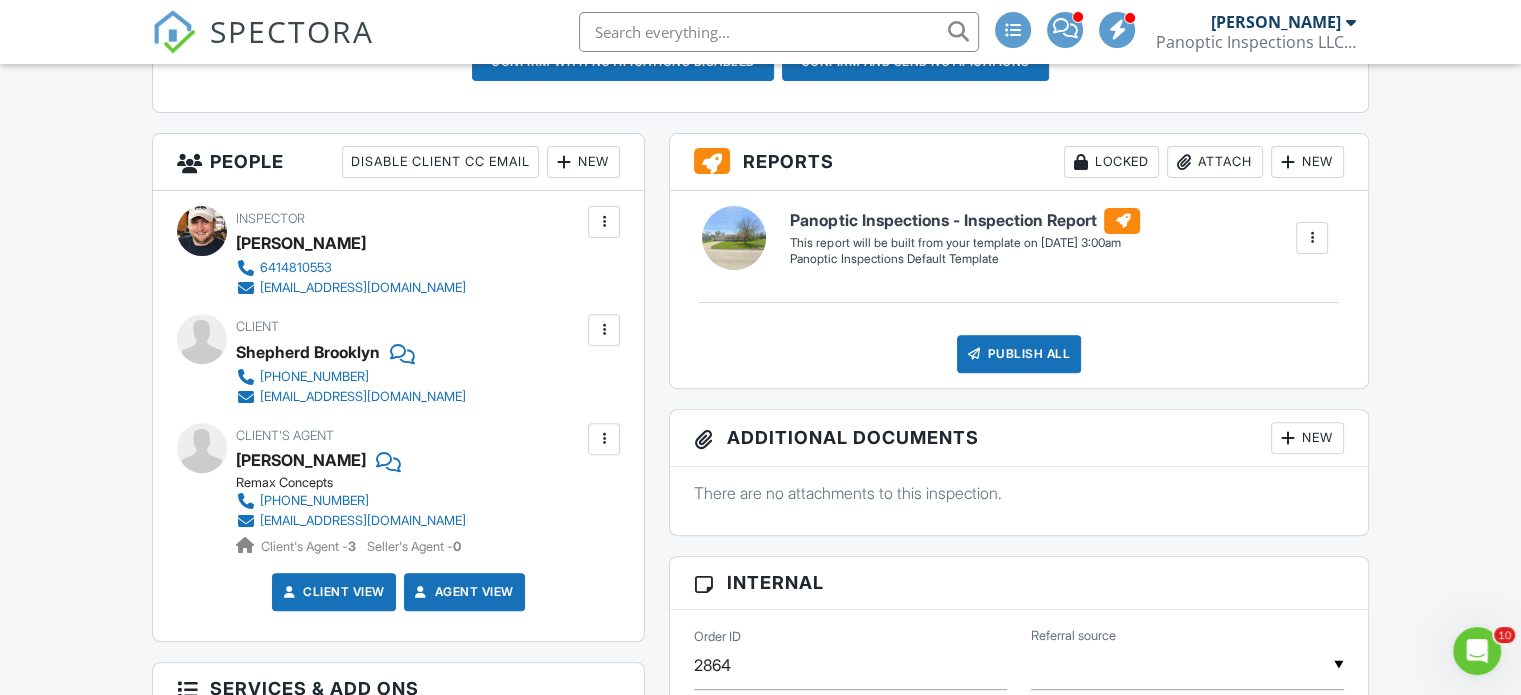 click on "New" at bounding box center (583, 162) 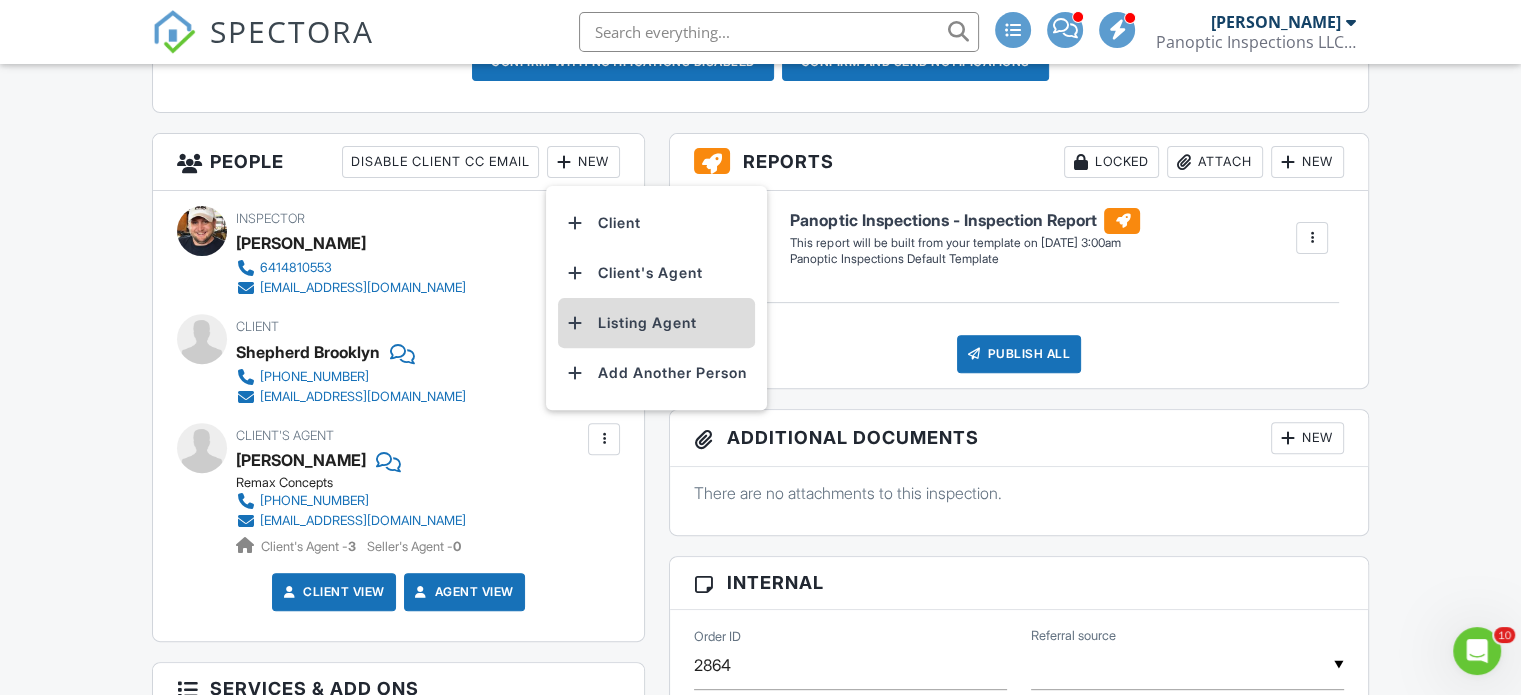 click on "Listing Agent" at bounding box center [656, 323] 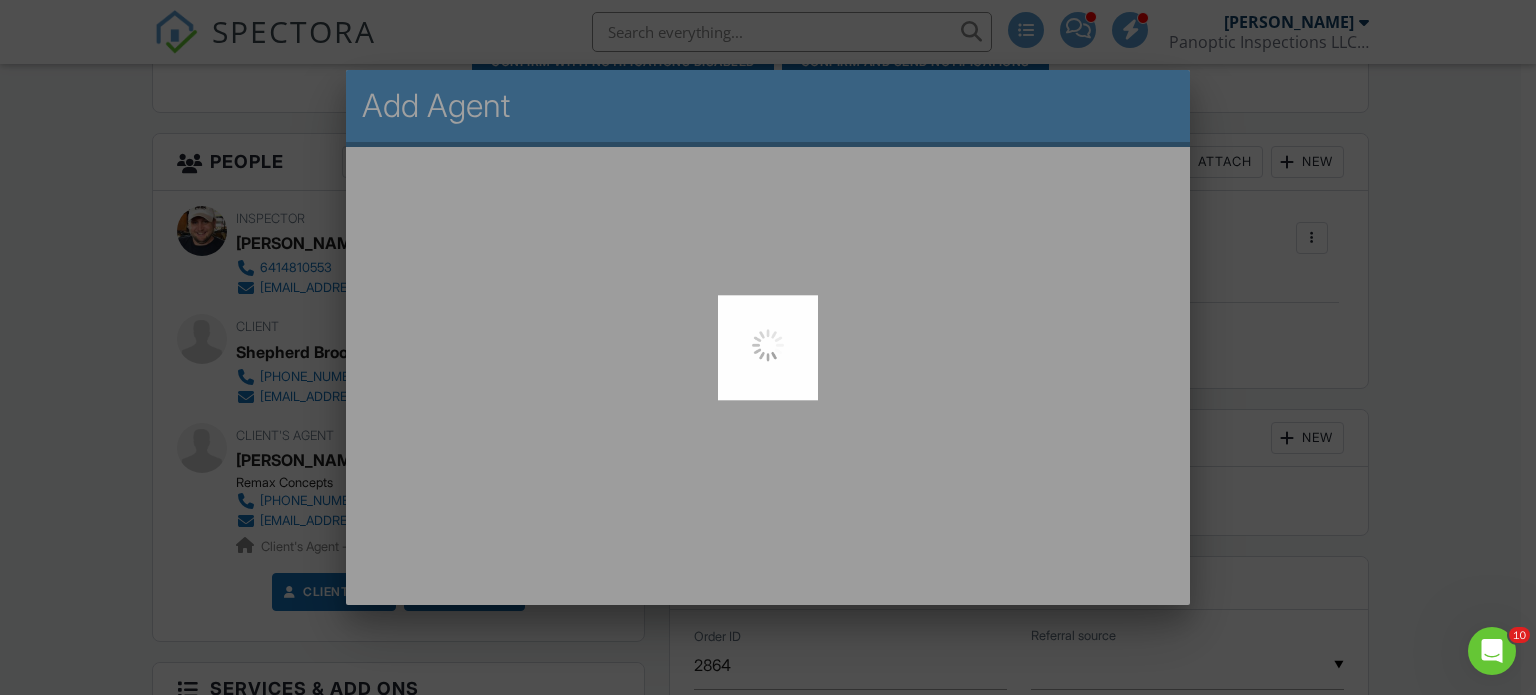 drag, startPoint x: 625, startPoint y: 320, endPoint x: 845, endPoint y: 363, distance: 224.16289 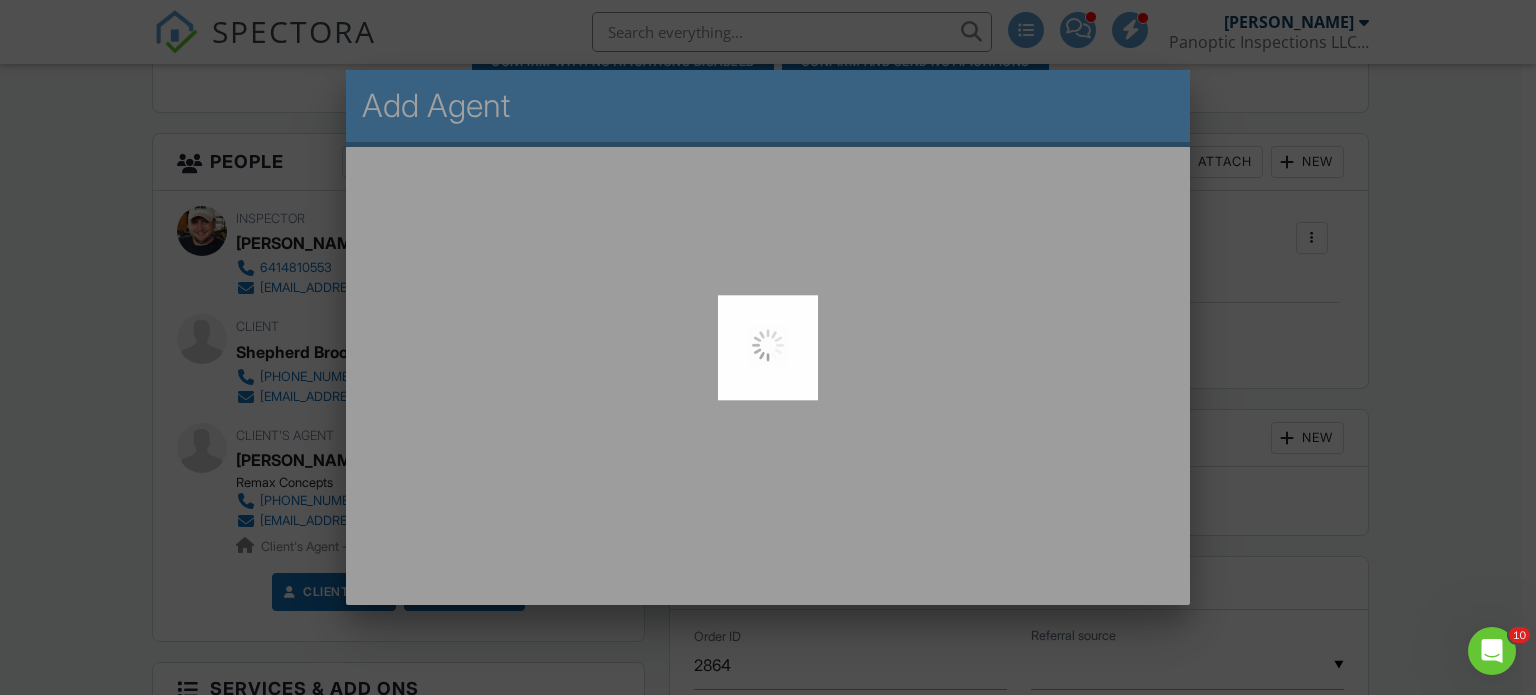 click at bounding box center [768, 347] 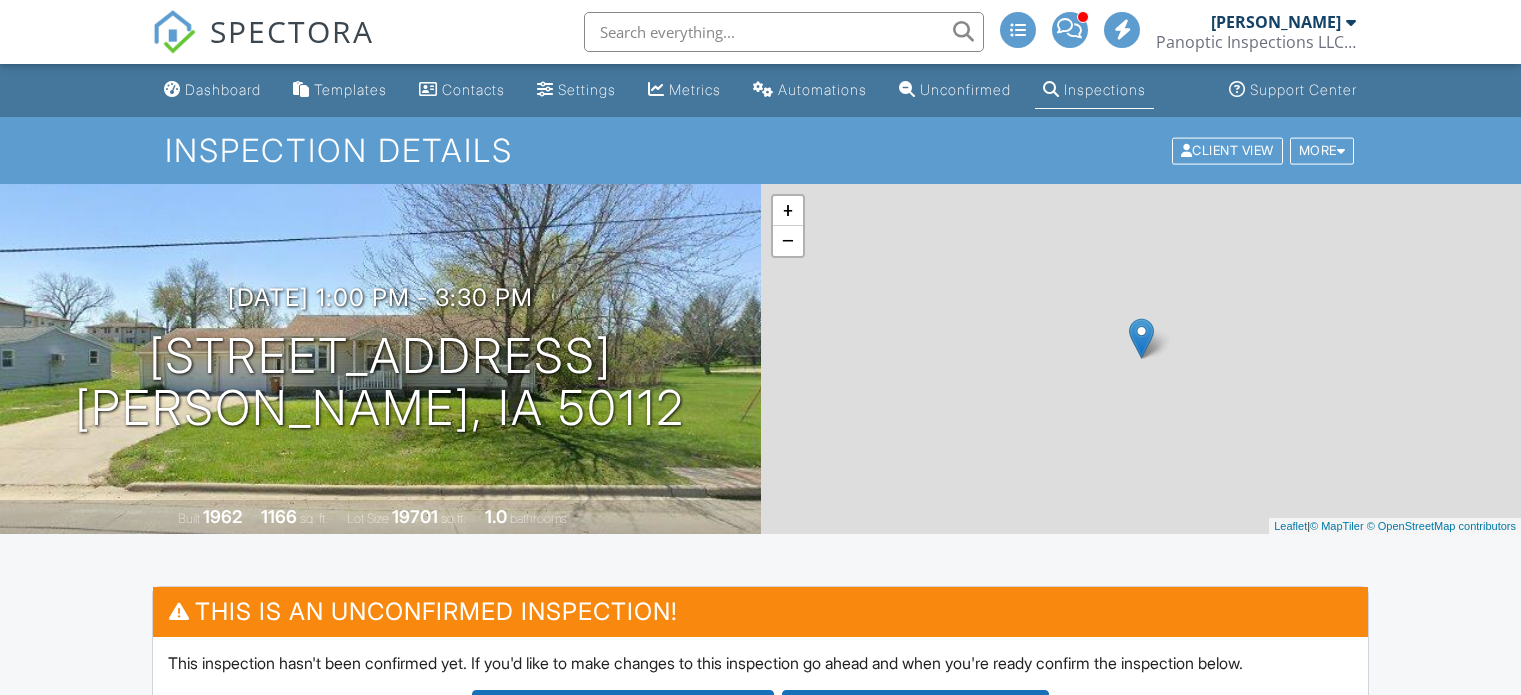 scroll, scrollTop: 726, scrollLeft: 0, axis: vertical 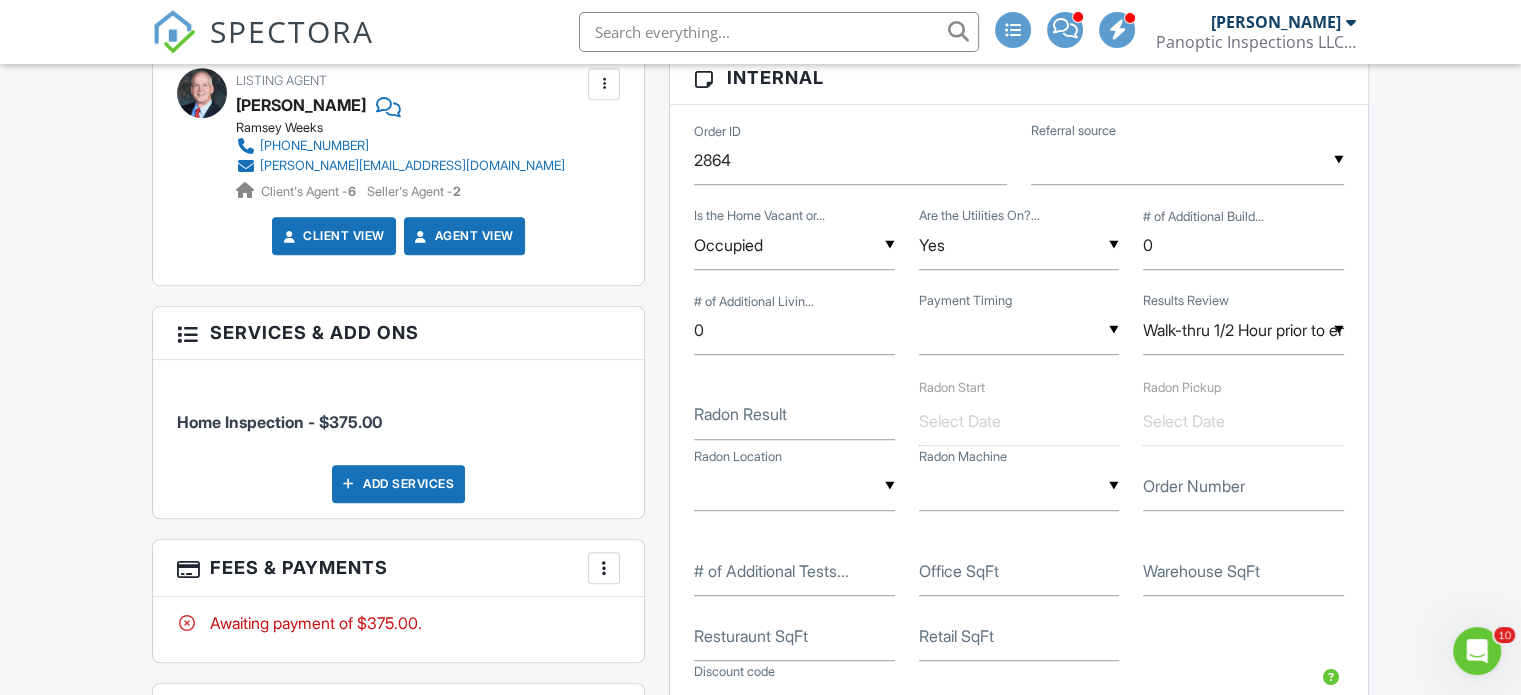 click on "Home Inspection - $375.00
Add Services" at bounding box center (398, 439) 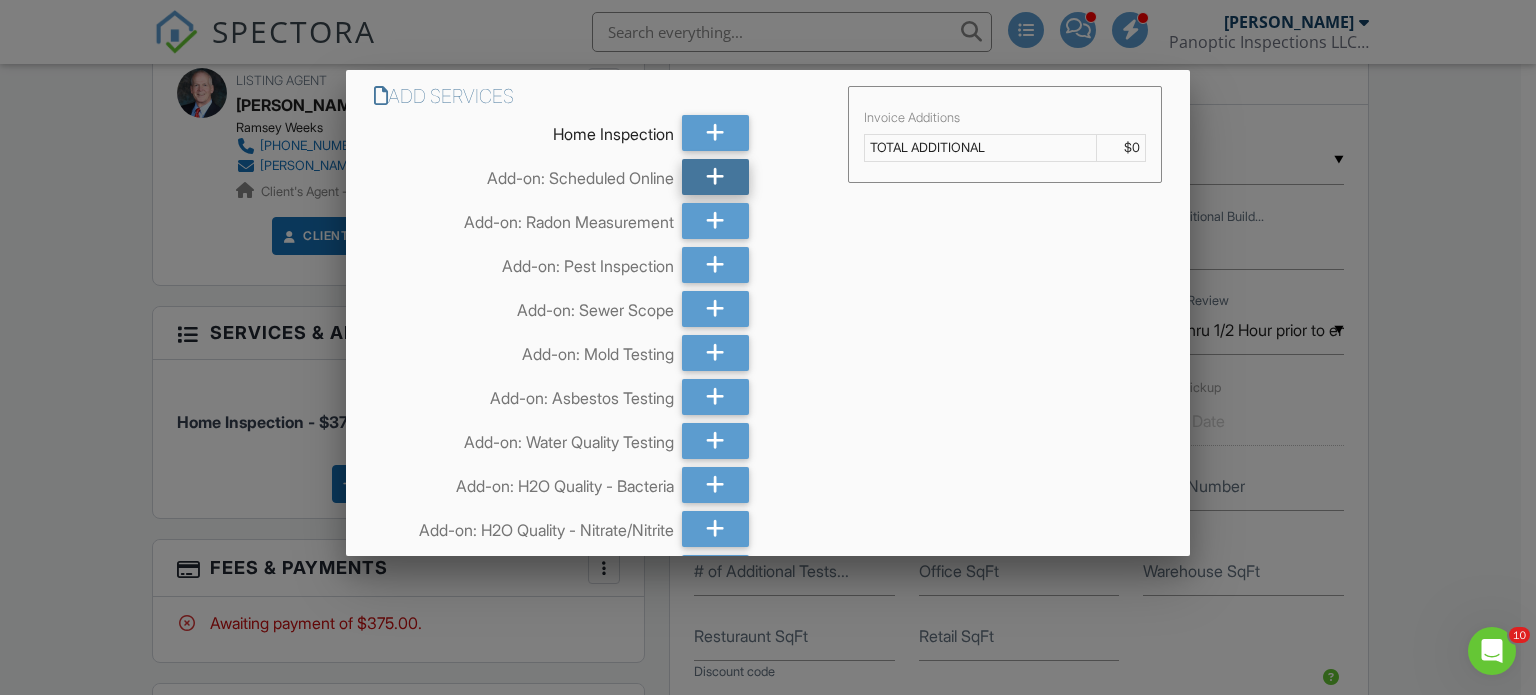 click at bounding box center [715, 177] 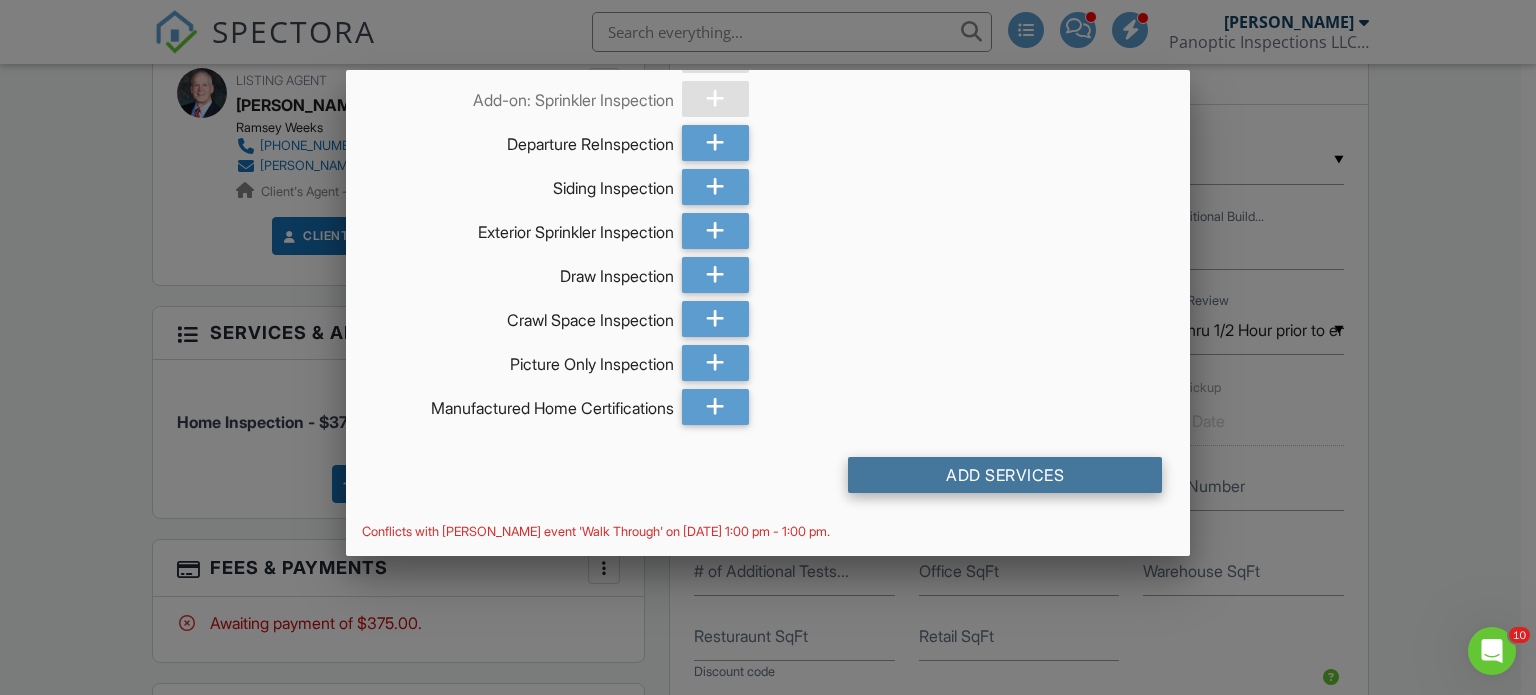scroll, scrollTop: 4764, scrollLeft: 0, axis: vertical 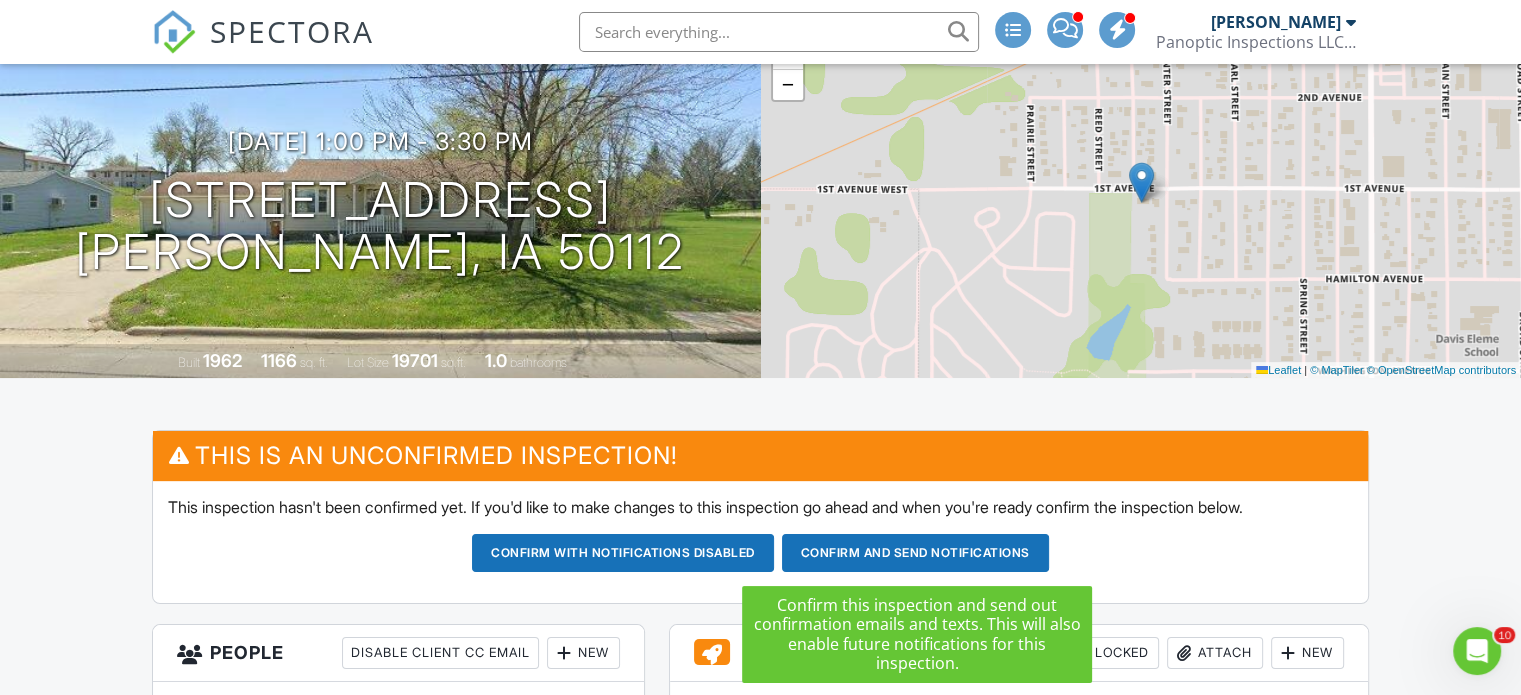 click on "Confirm and send notifications" at bounding box center [623, 553] 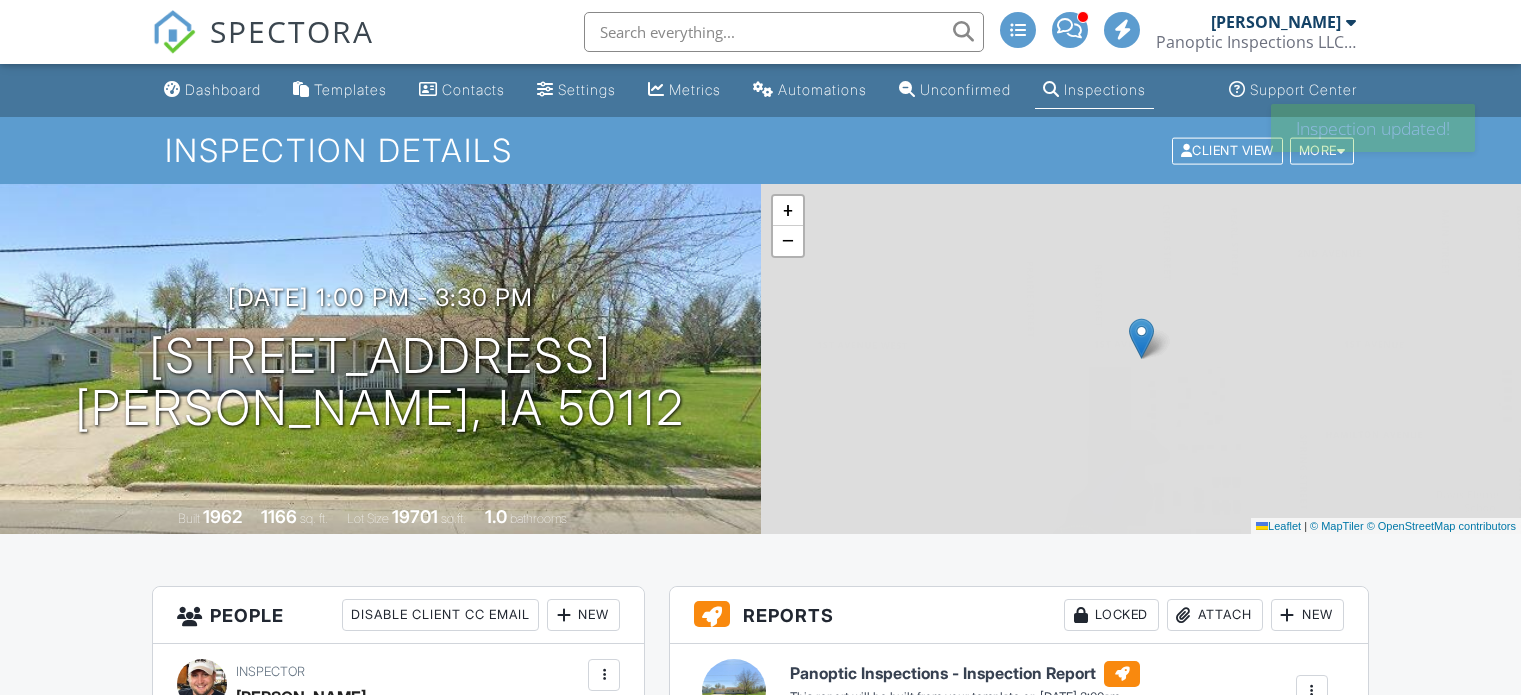 scroll, scrollTop: 16, scrollLeft: 0, axis: vertical 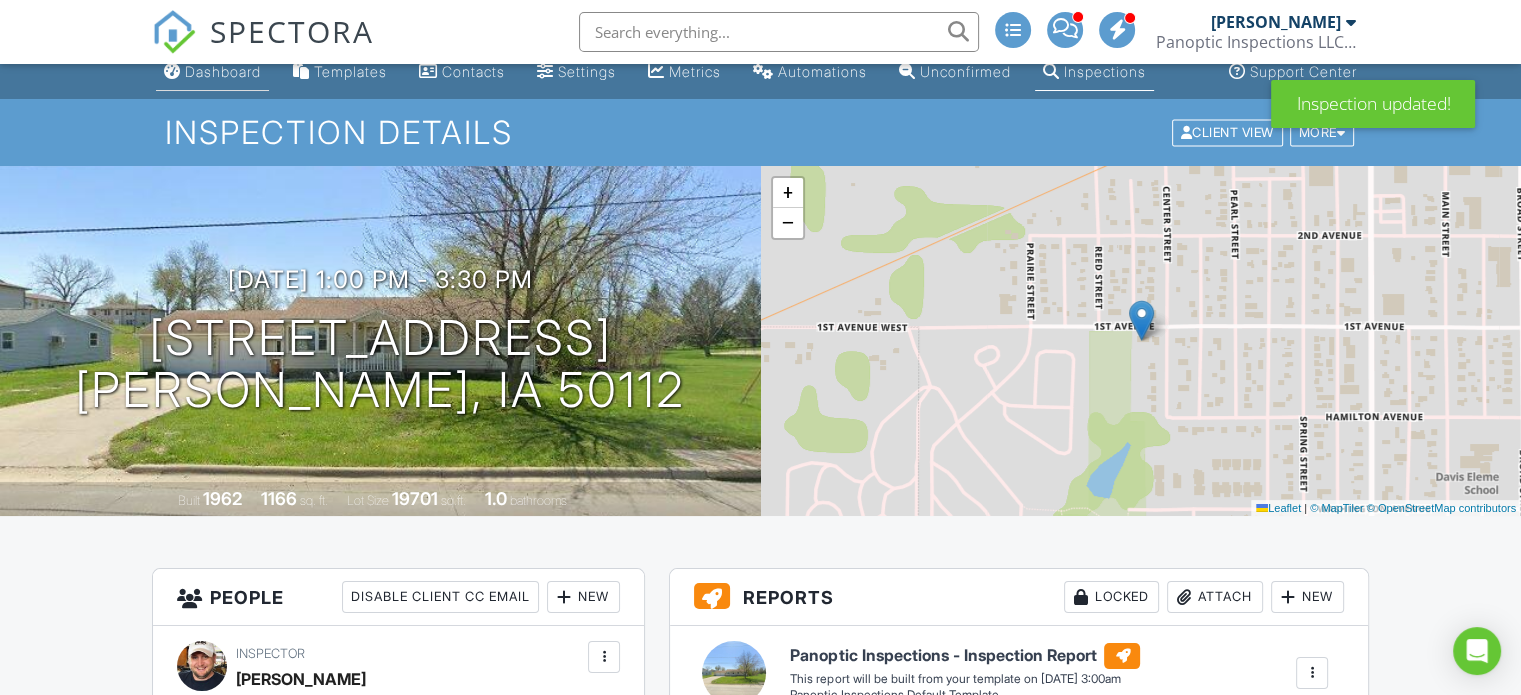 click on "Dashboard" at bounding box center [212, 72] 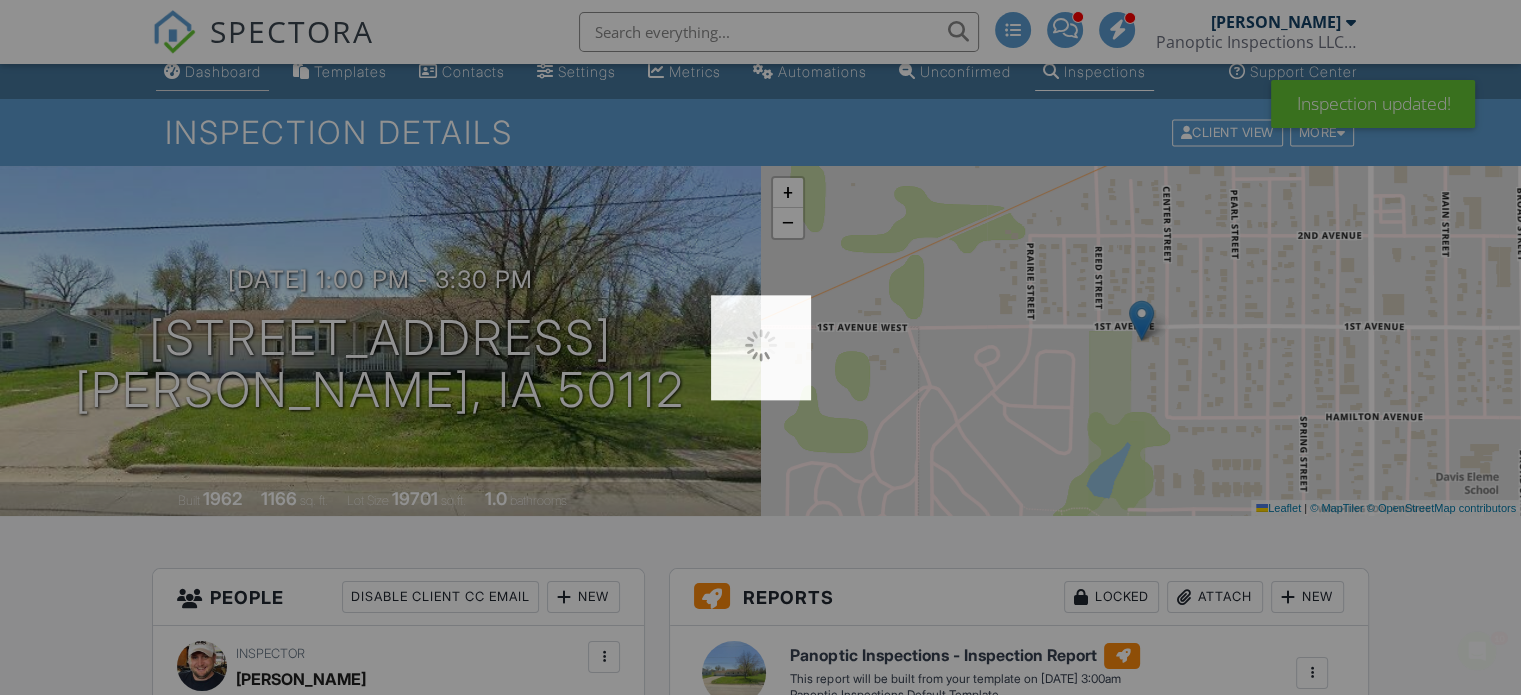 scroll, scrollTop: 0, scrollLeft: 0, axis: both 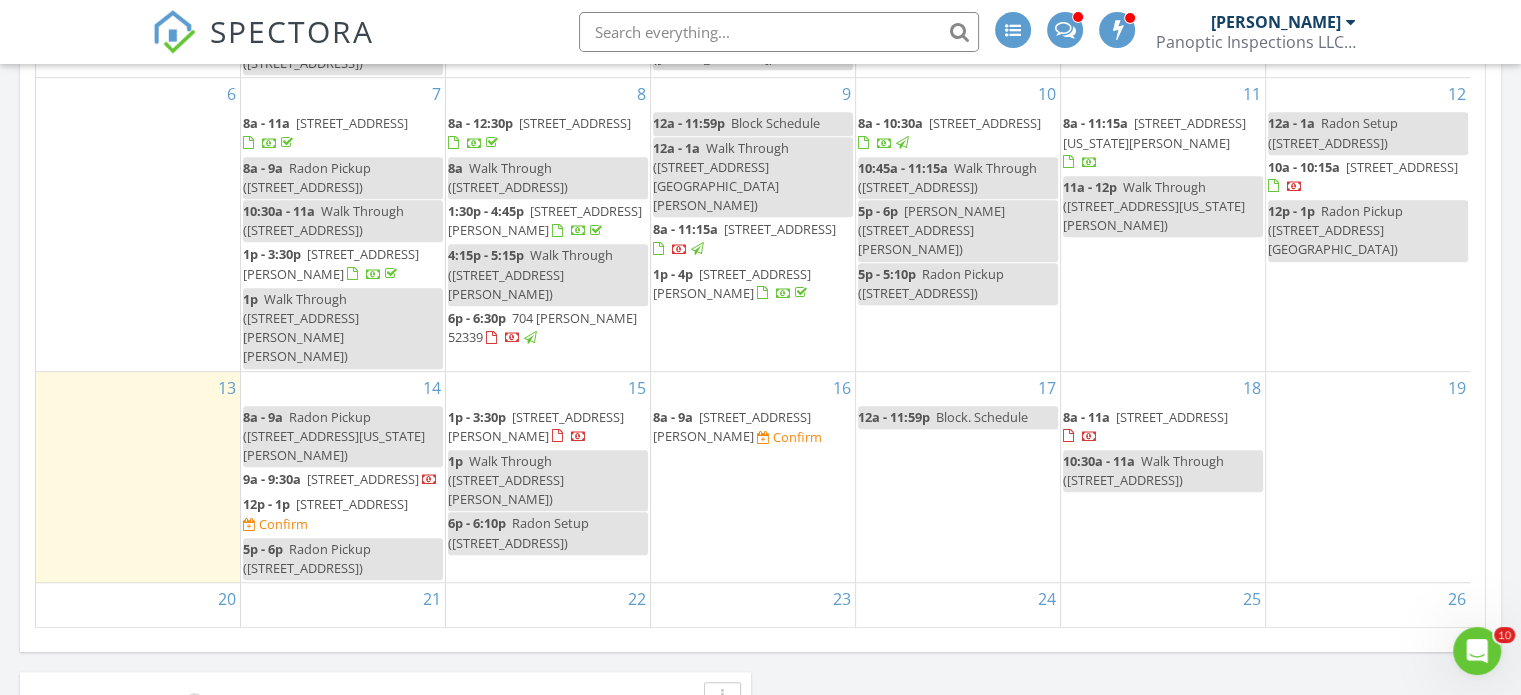 click on "704 Dubuque St E, Quasqueton 52326" at bounding box center [352, 504] 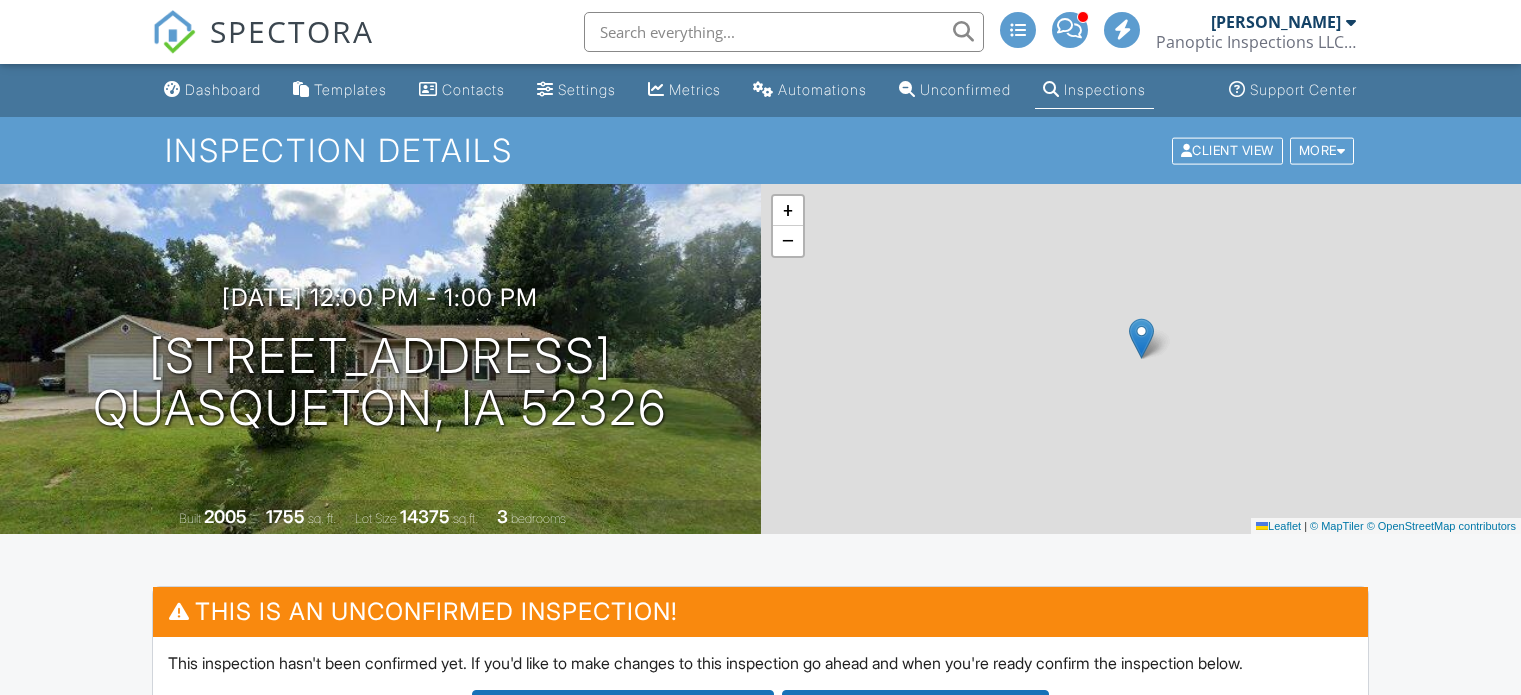 scroll, scrollTop: 0, scrollLeft: 0, axis: both 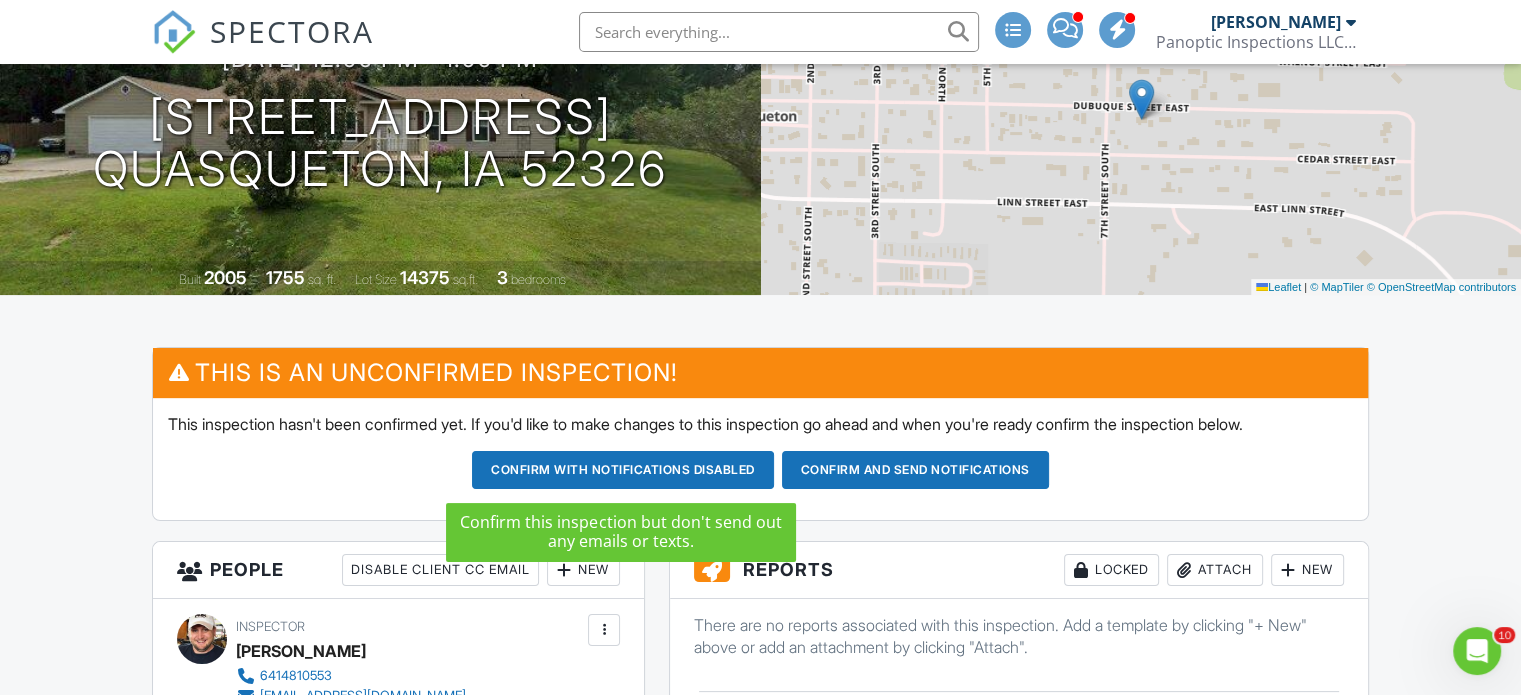 click on "Confirm with notifications disabled" at bounding box center (623, 470) 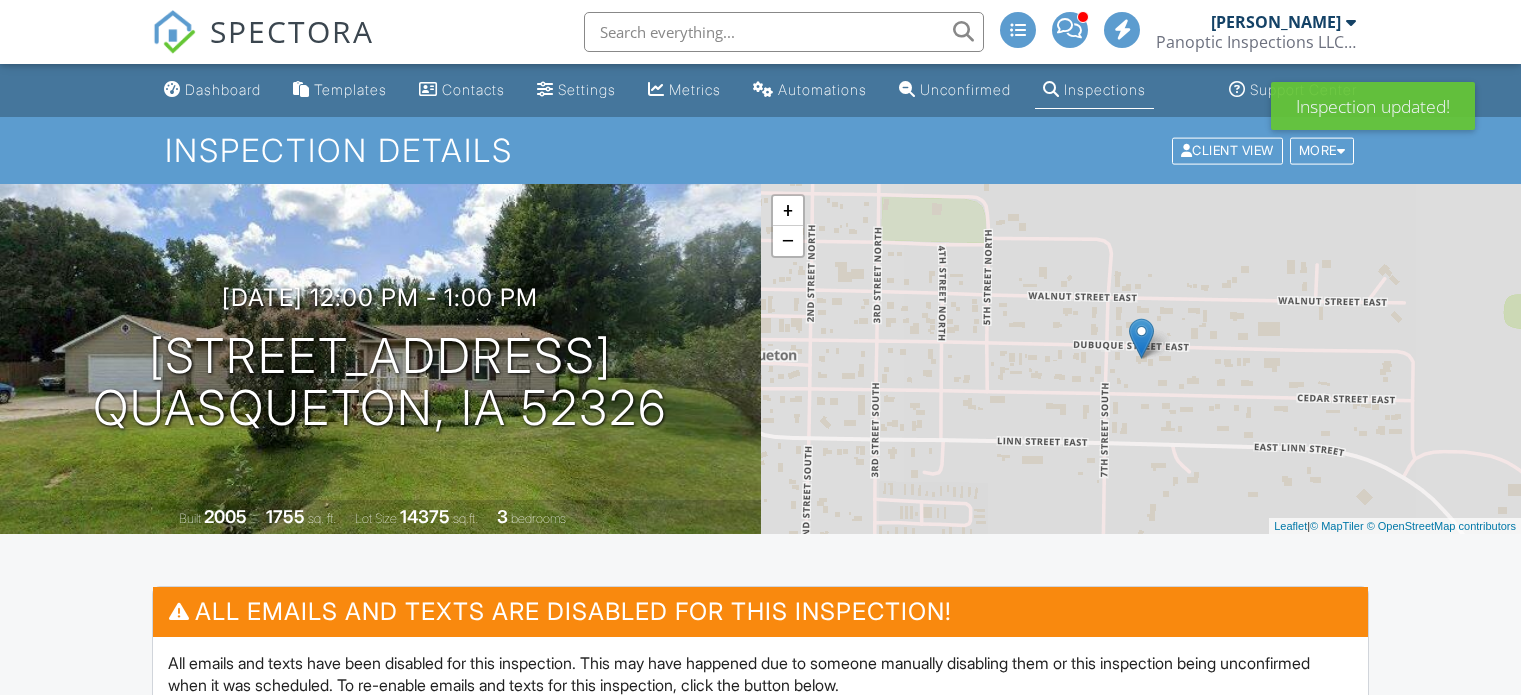 scroll, scrollTop: 0, scrollLeft: 0, axis: both 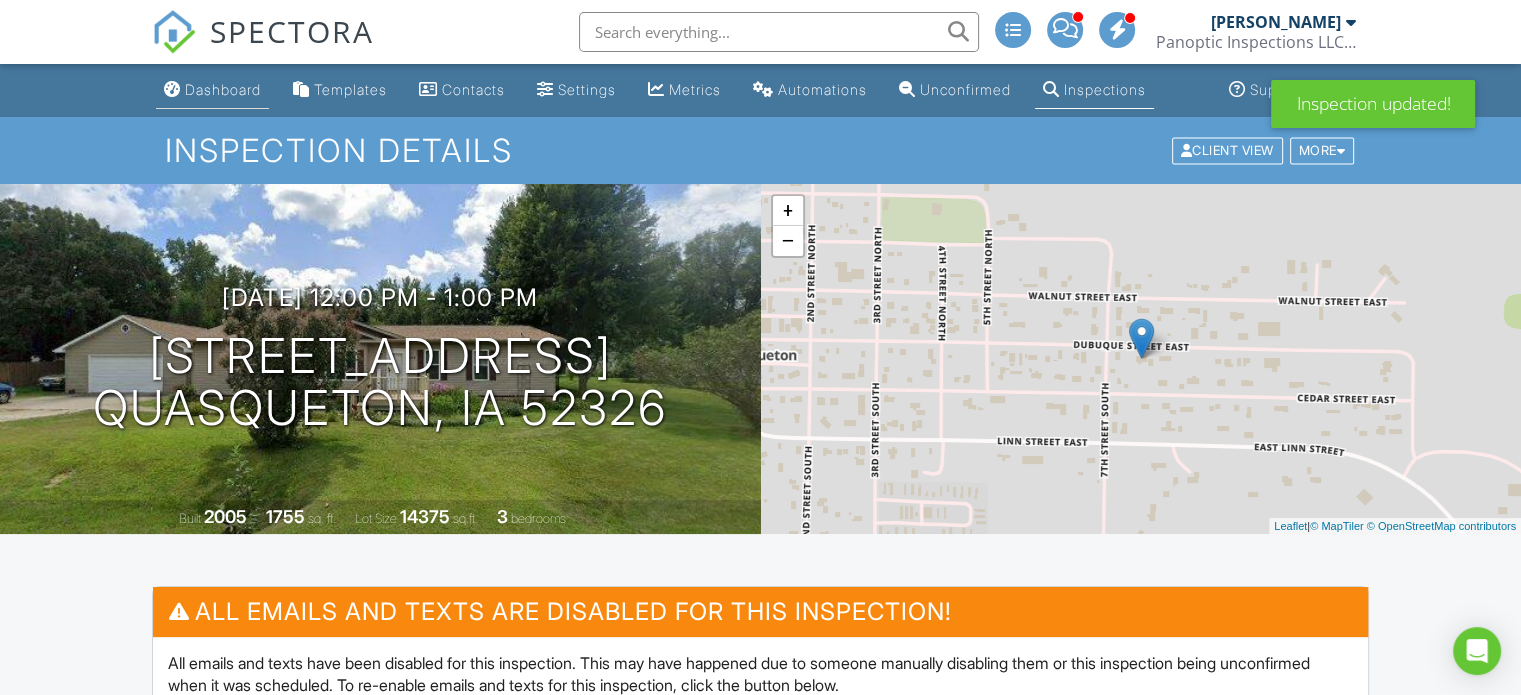 click on "Dashboard" at bounding box center (223, 89) 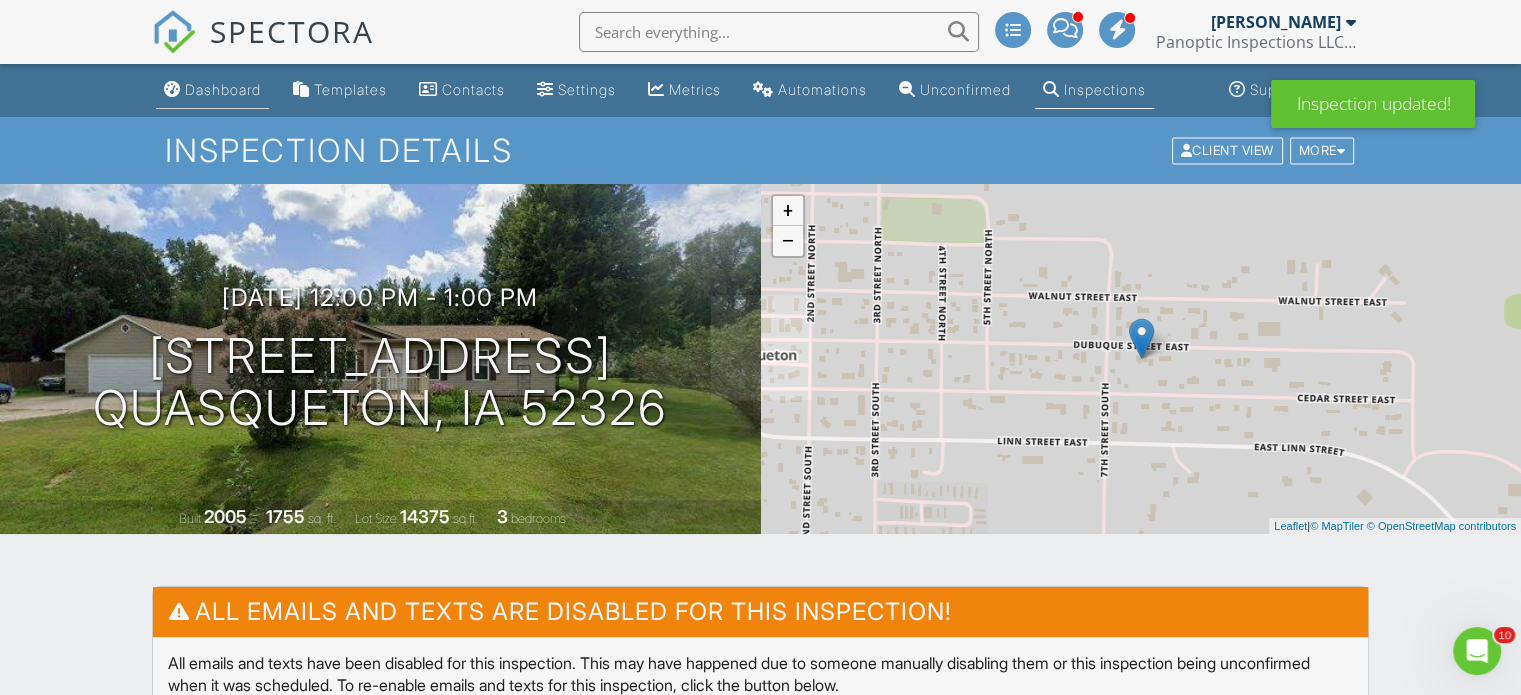 scroll, scrollTop: 0, scrollLeft: 0, axis: both 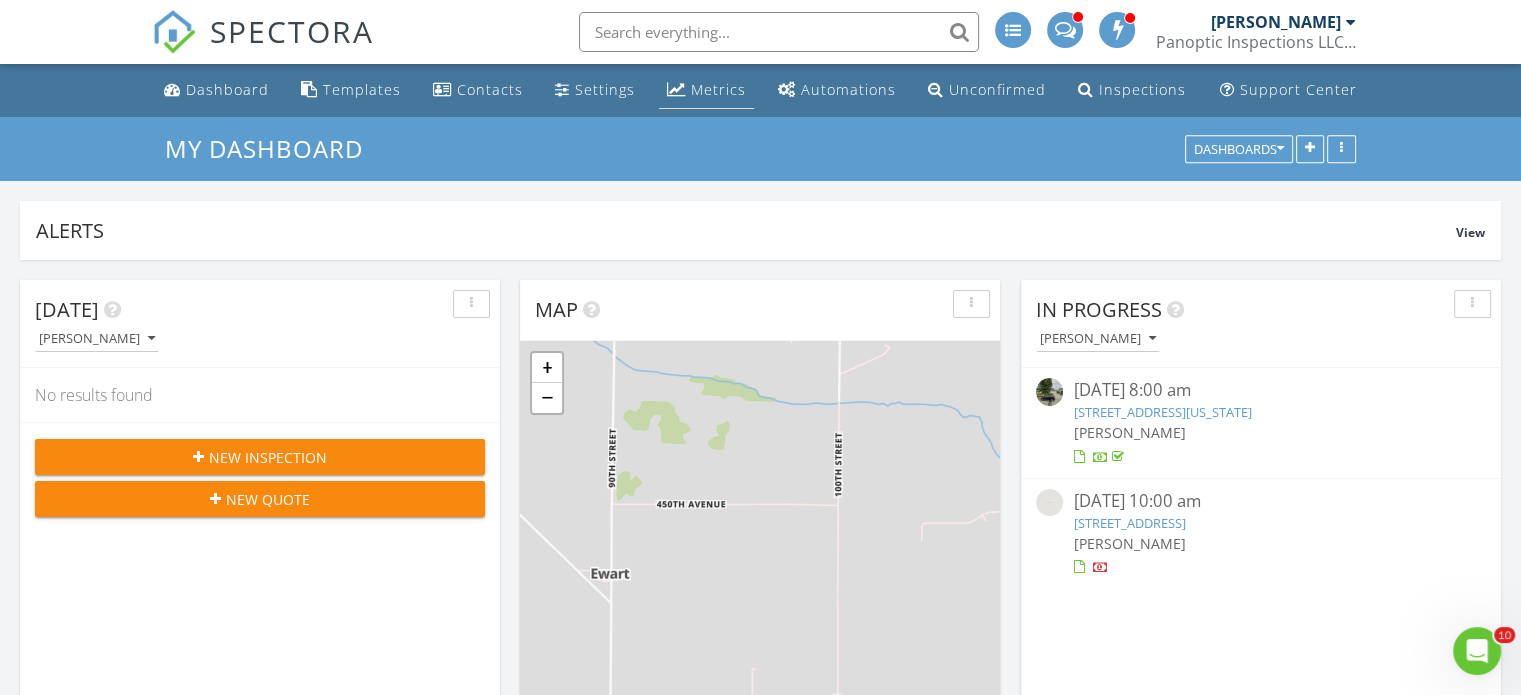 click on "Metrics" at bounding box center [706, 90] 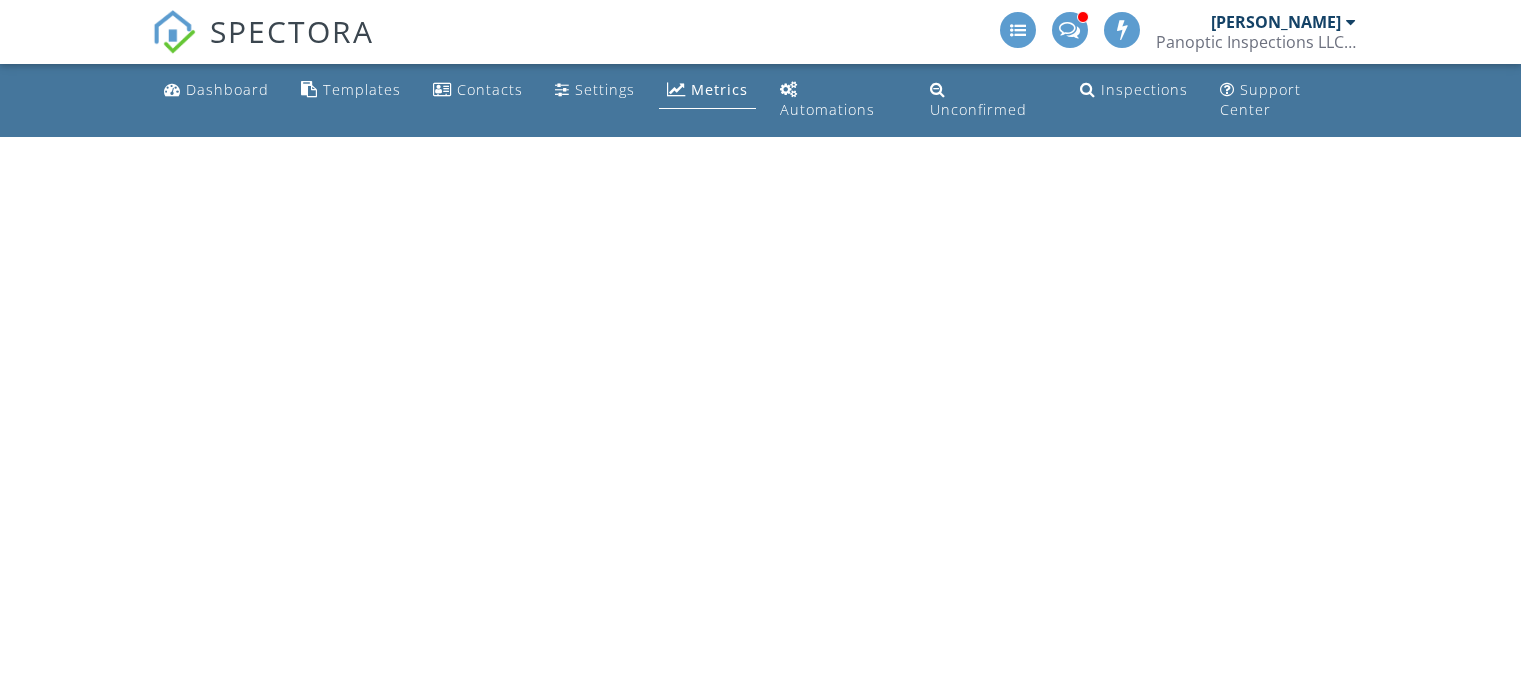 scroll, scrollTop: 0, scrollLeft: 0, axis: both 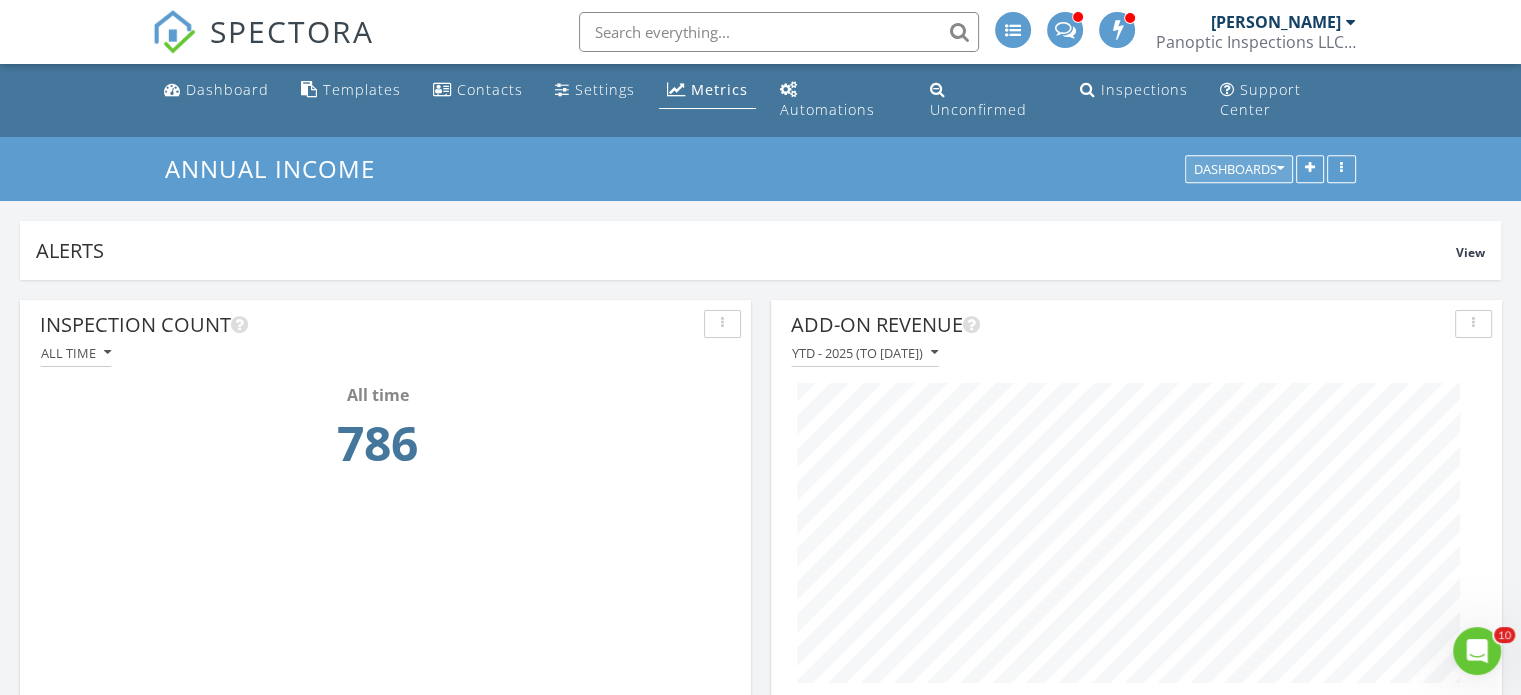 click on "Dashboards" at bounding box center [1239, 170] 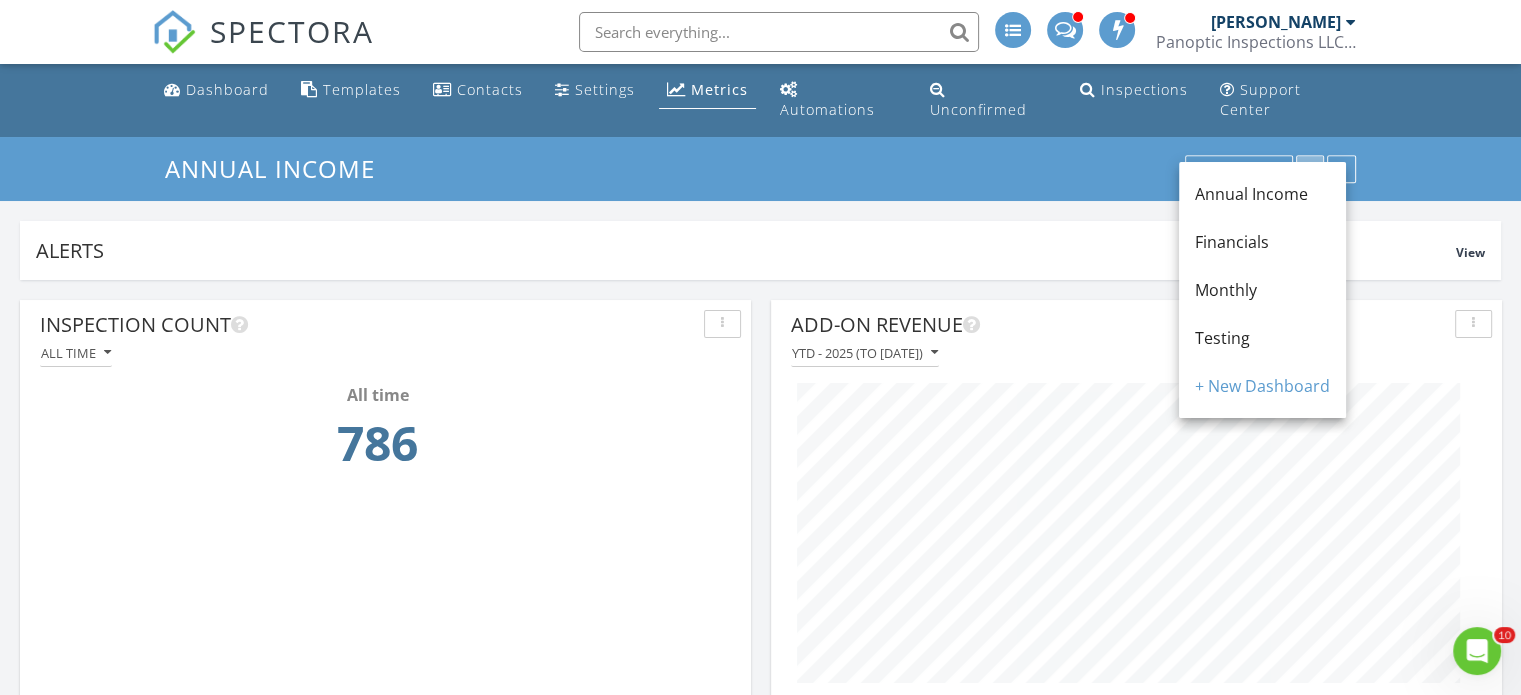 click at bounding box center (1310, 170) 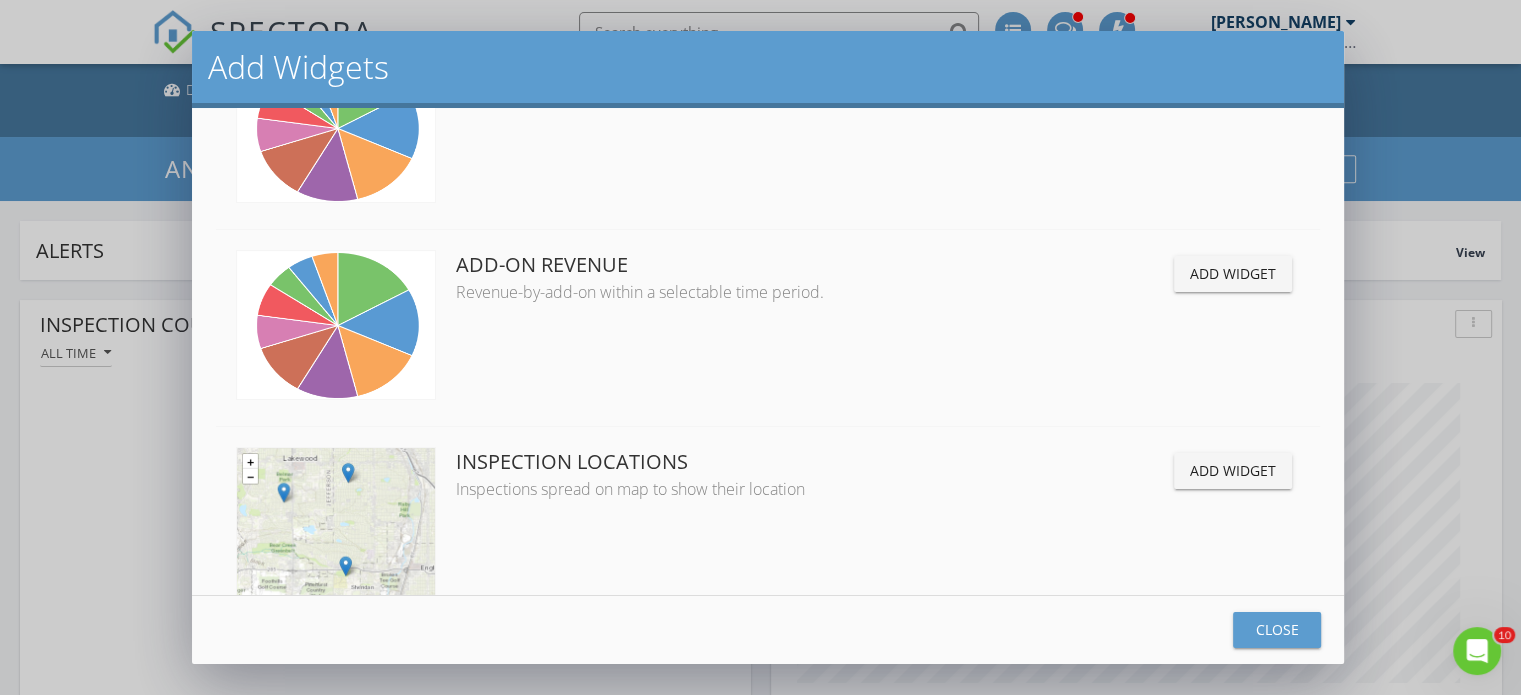 scroll, scrollTop: 4080, scrollLeft: 0, axis: vertical 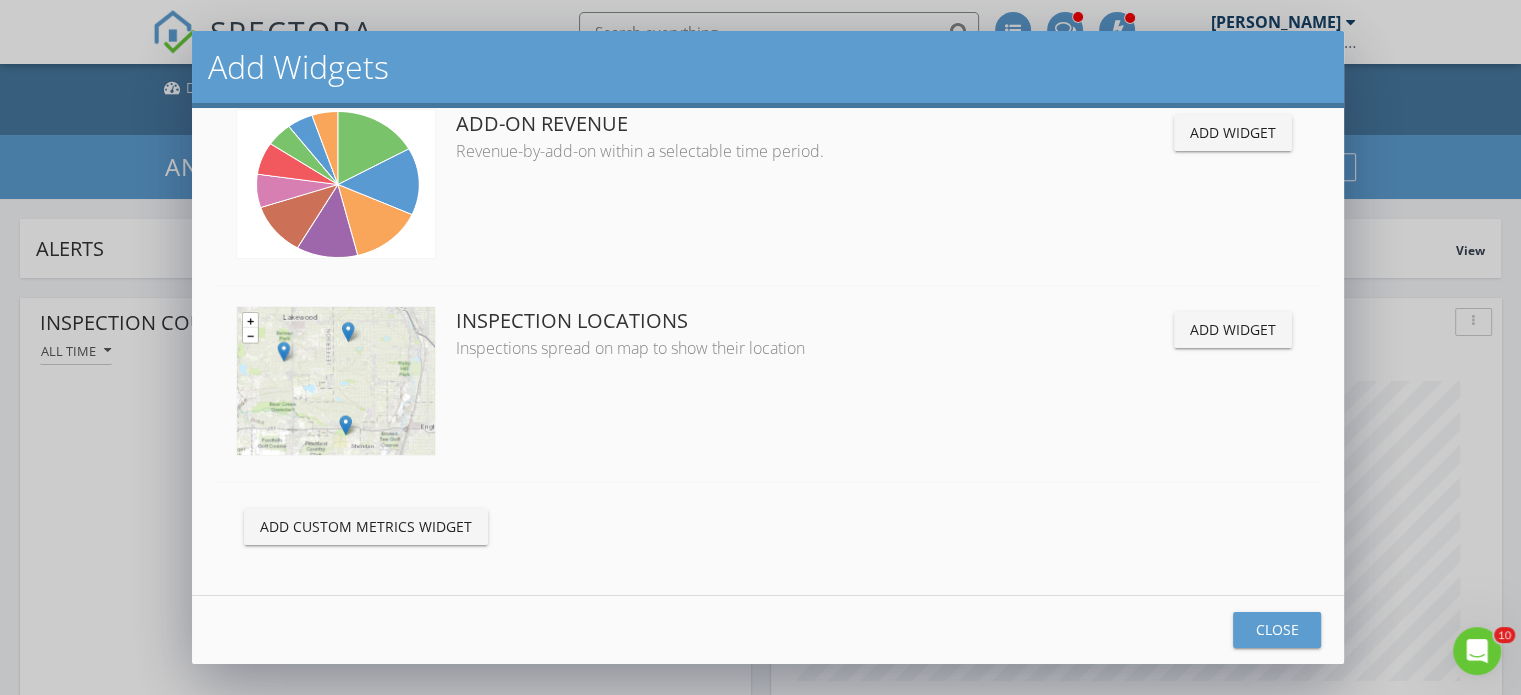 click on "Add Widgets
Total Revenue
Total revenue from all scheduled inspections (paid or unpaid) taking place during a given time period.
Add Widget
Payments Received
Total payments received from inspections taking place during a given time period.
Add Widget
Inspection Count
Total number of scheduled inspections (paid or unpaid) taking place during a given time period.
Add Widget
Revenue from Partnership Offers
Revenue generated by partnership offers
Add Widget
Online Scheduler Revenue
Total revenue (paid or unpaid) from inspections scheduled through the Online Scheduler during a given time period.
Add Widget
Average Inspection Price
Average price for all scheduled inspections (paid or unpaid) taking place during a given time period.
Add Widget           Add Widget" at bounding box center [760, 347] 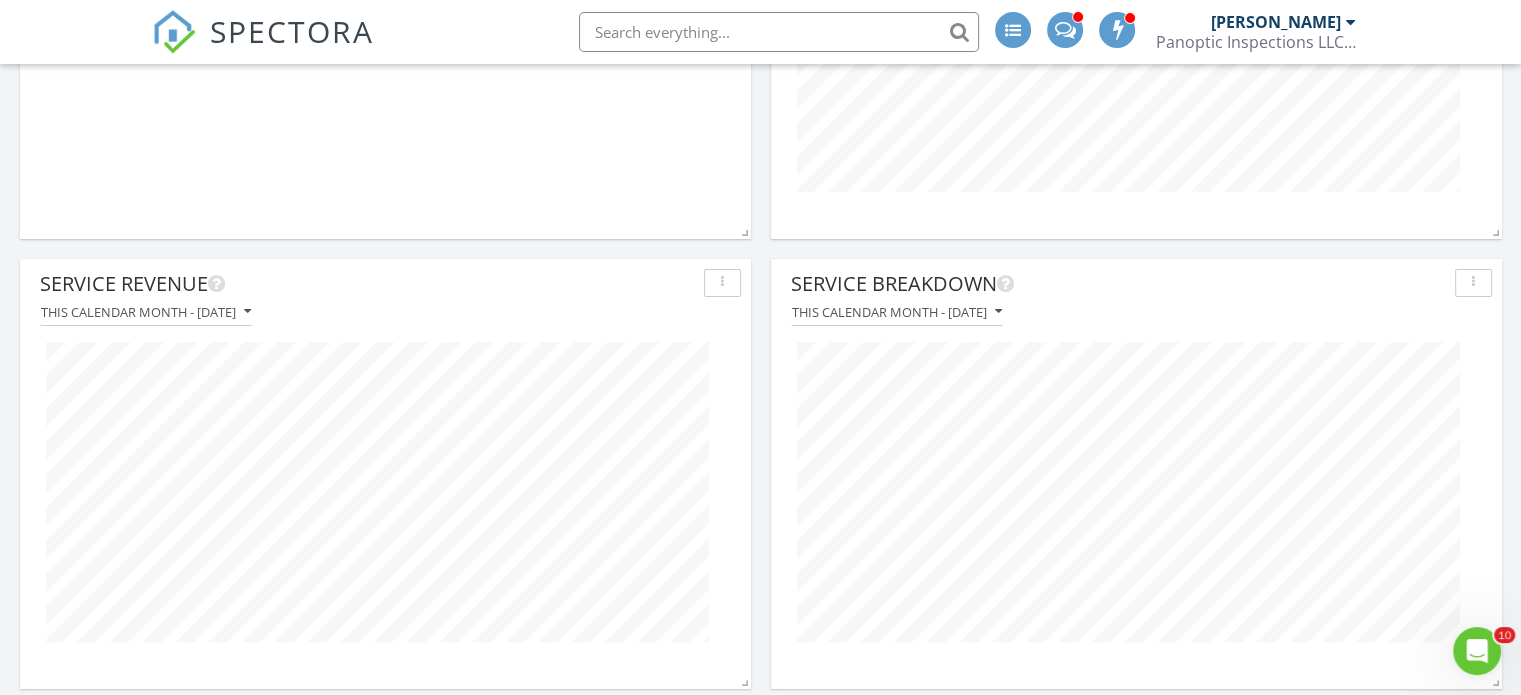 scroll, scrollTop: 492, scrollLeft: 0, axis: vertical 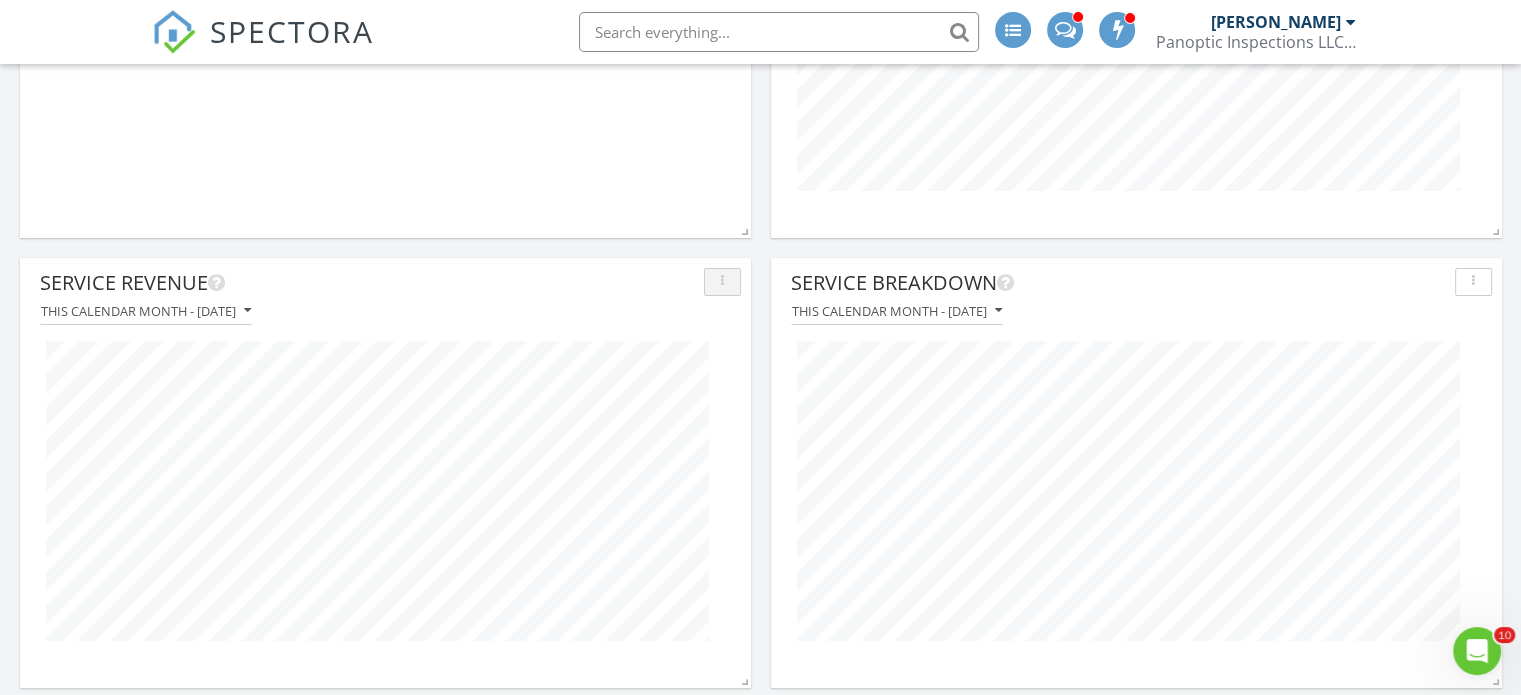click at bounding box center (722, 282) 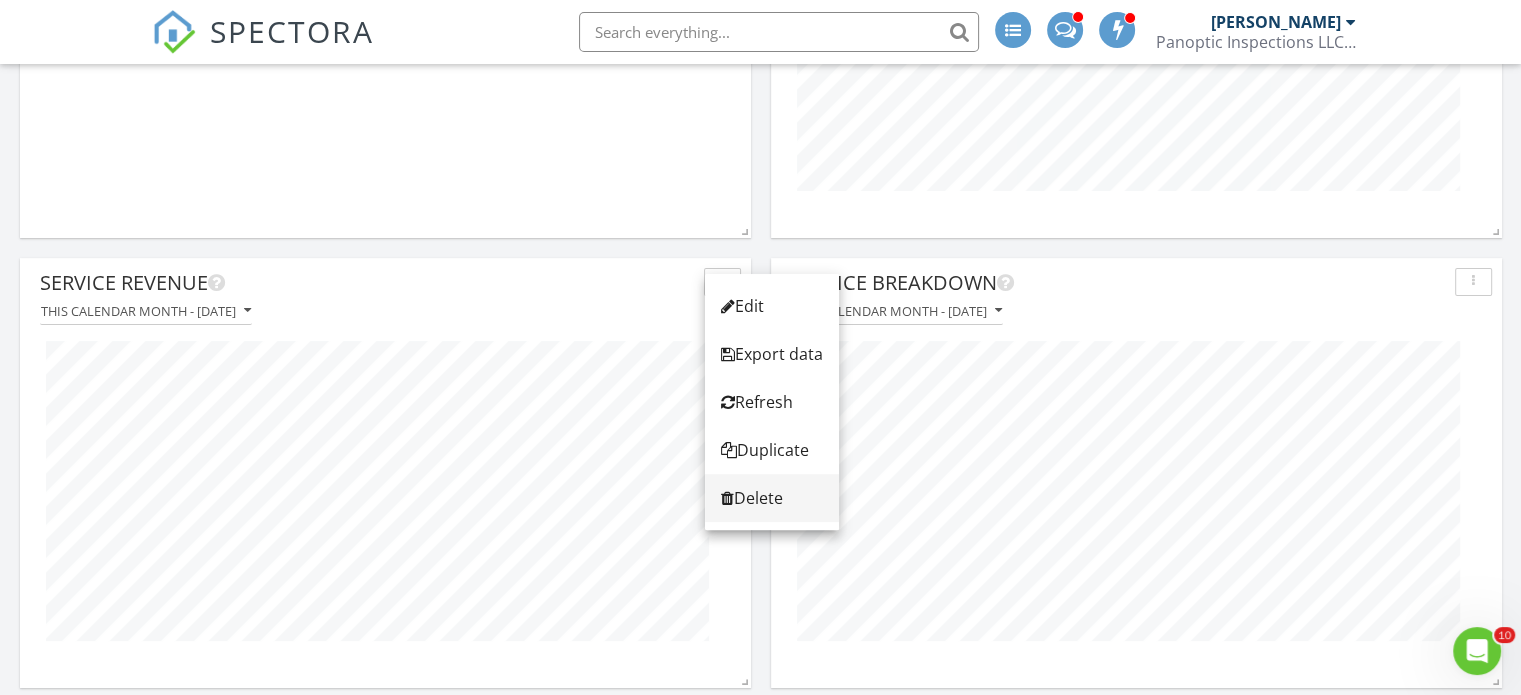 click on "Delete" at bounding box center (772, 498) 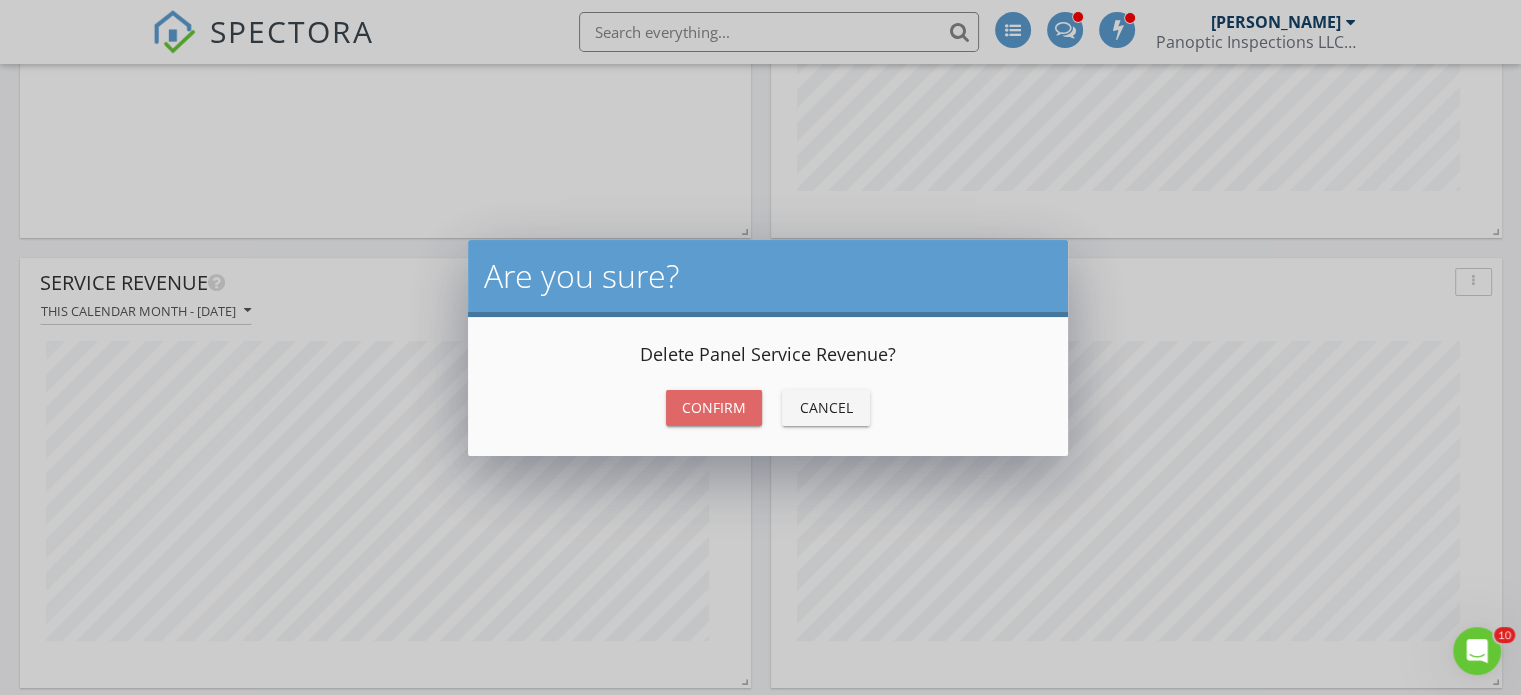 click on "Confirm" at bounding box center (714, 407) 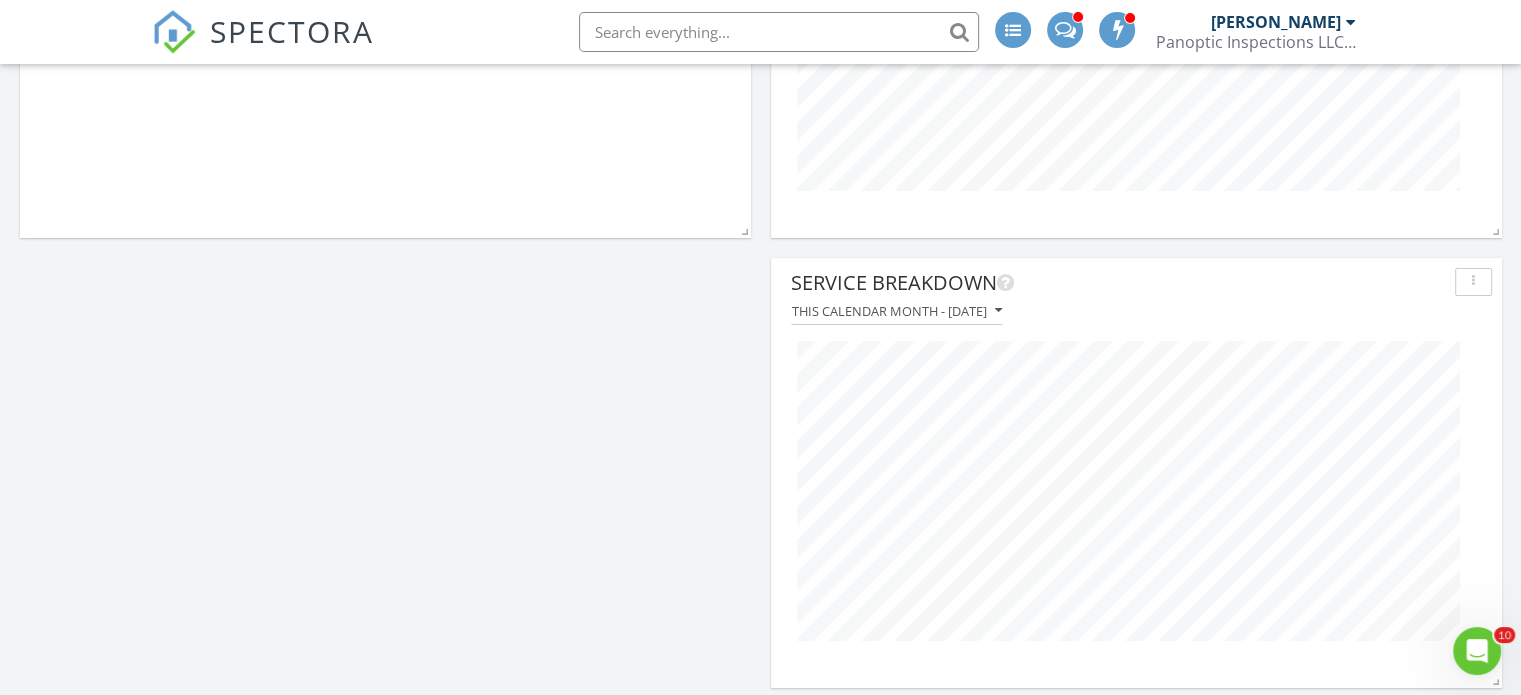 click at bounding box center (1473, 282) 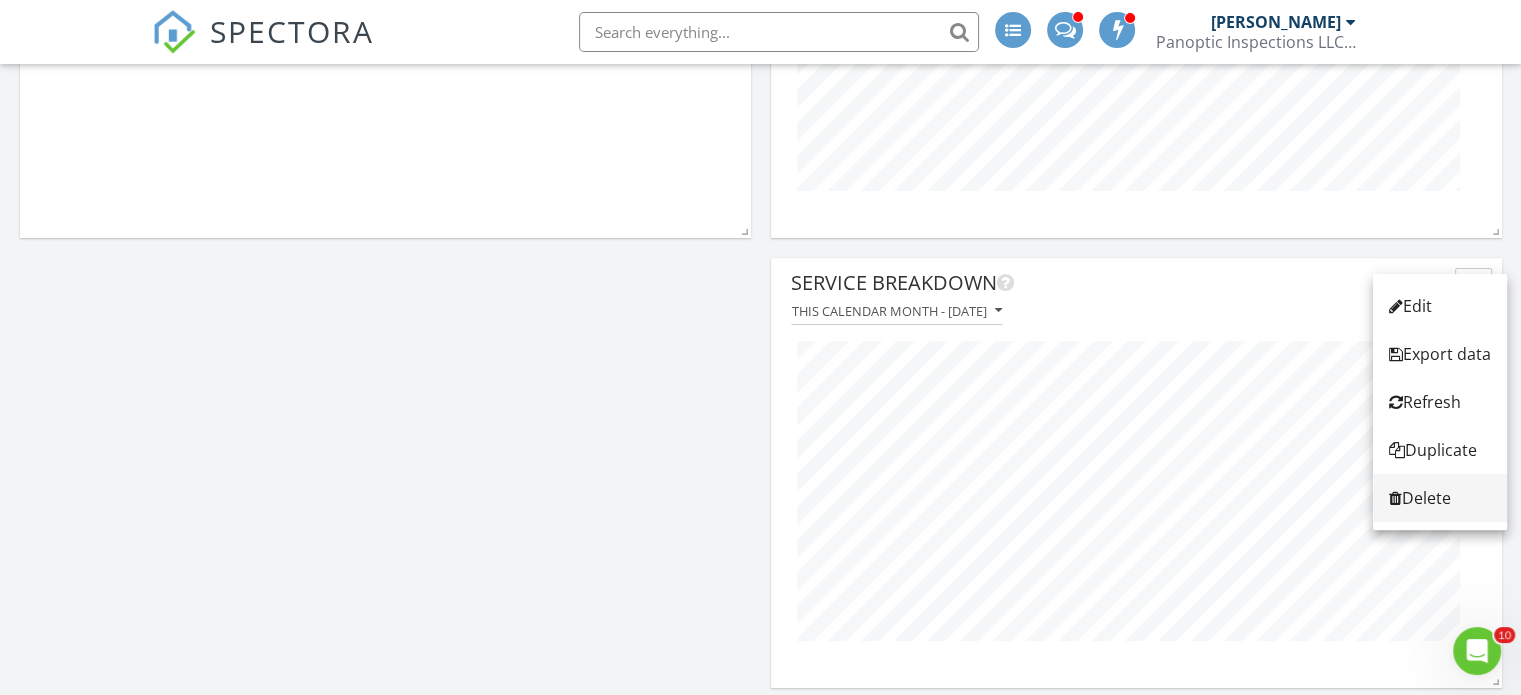 click on "Delete" at bounding box center [1440, 498] 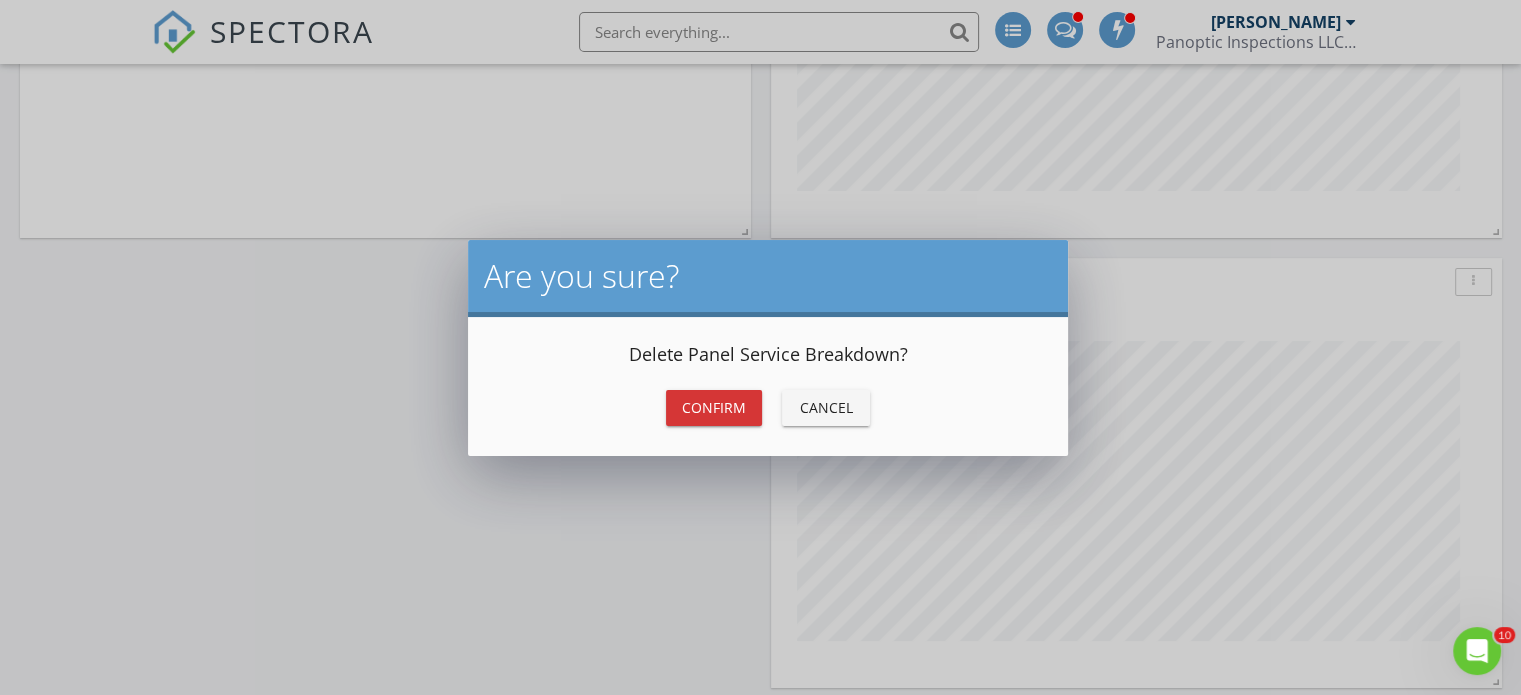 click on "Confirm" at bounding box center [714, 407] 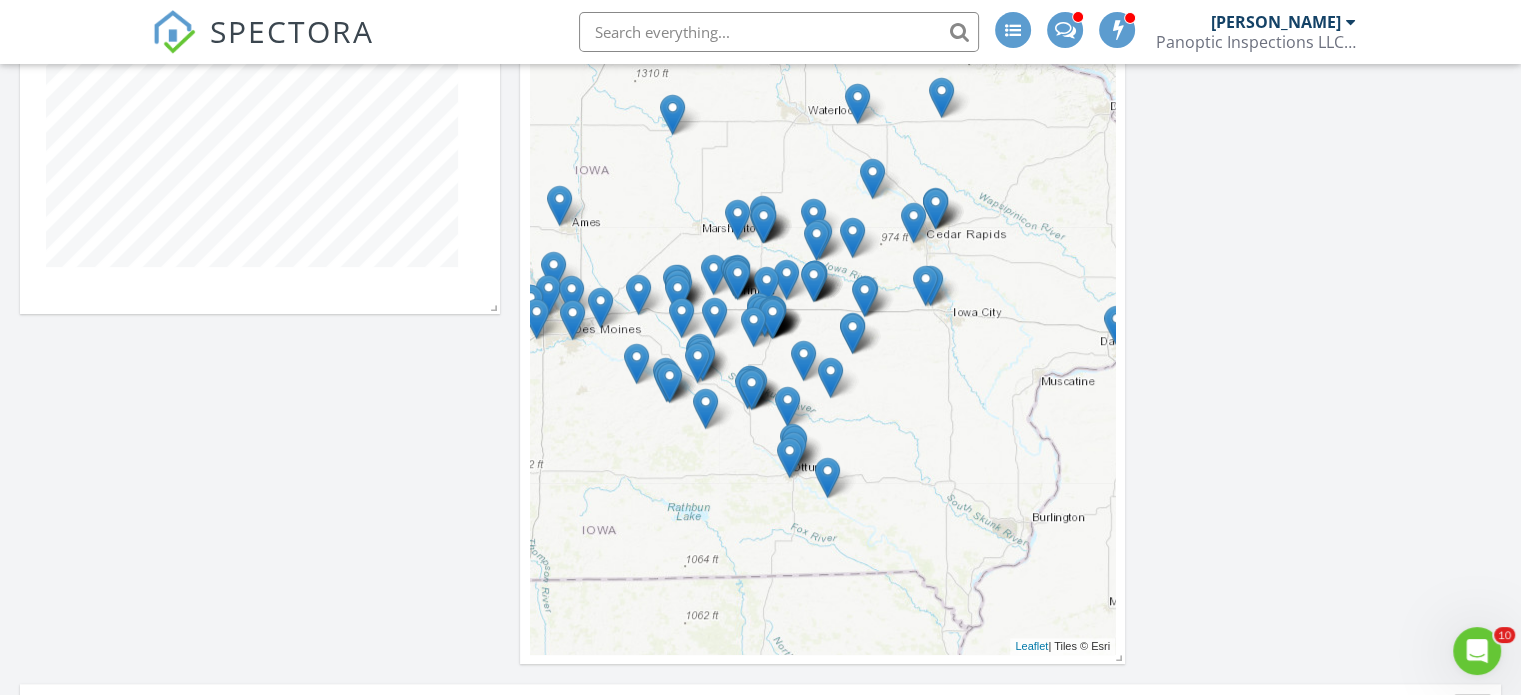 scroll, scrollTop: 1314, scrollLeft: 0, axis: vertical 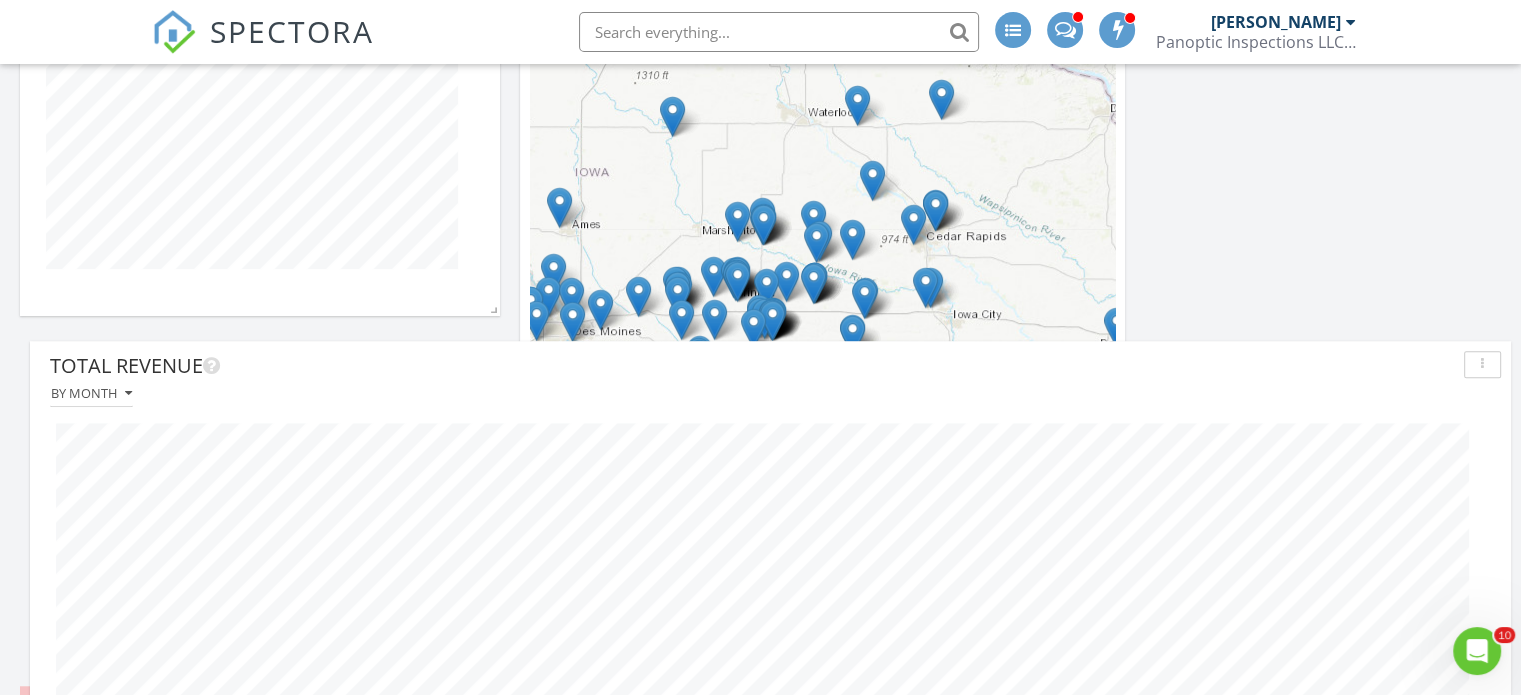 drag, startPoint x: 477, startPoint y: 677, endPoint x: 489, endPoint y: 290, distance: 387.186 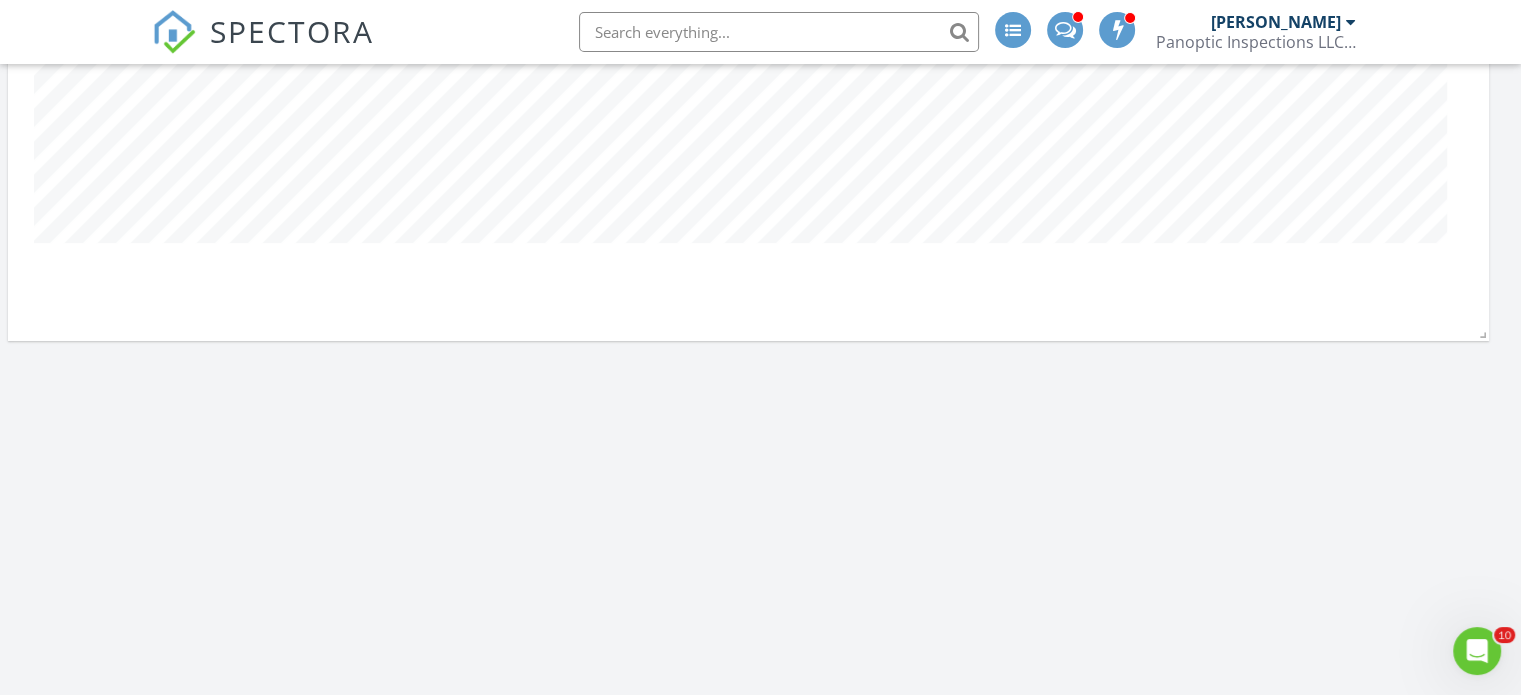 scroll, scrollTop: 665, scrollLeft: 0, axis: vertical 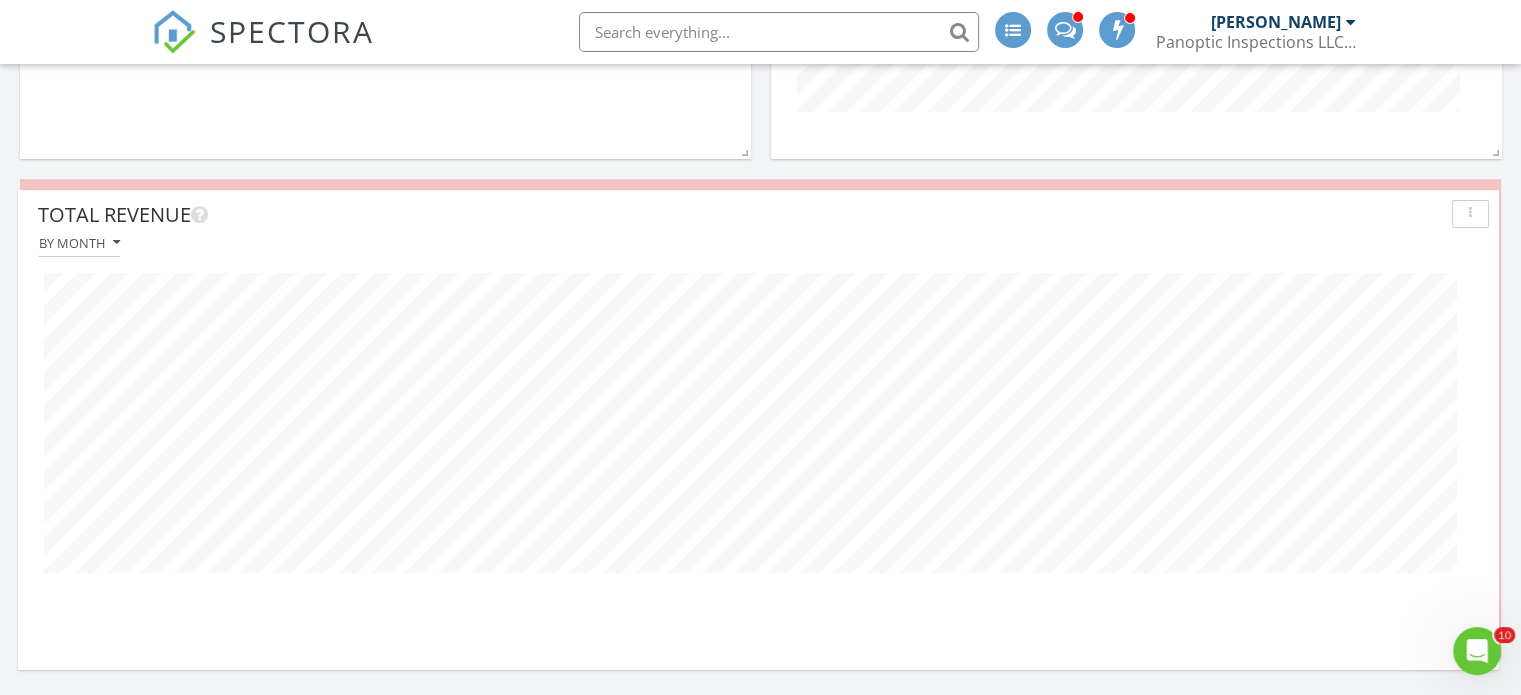 drag, startPoint x: 456, startPoint y: 679, endPoint x: 453, endPoint y: 182, distance: 497.00906 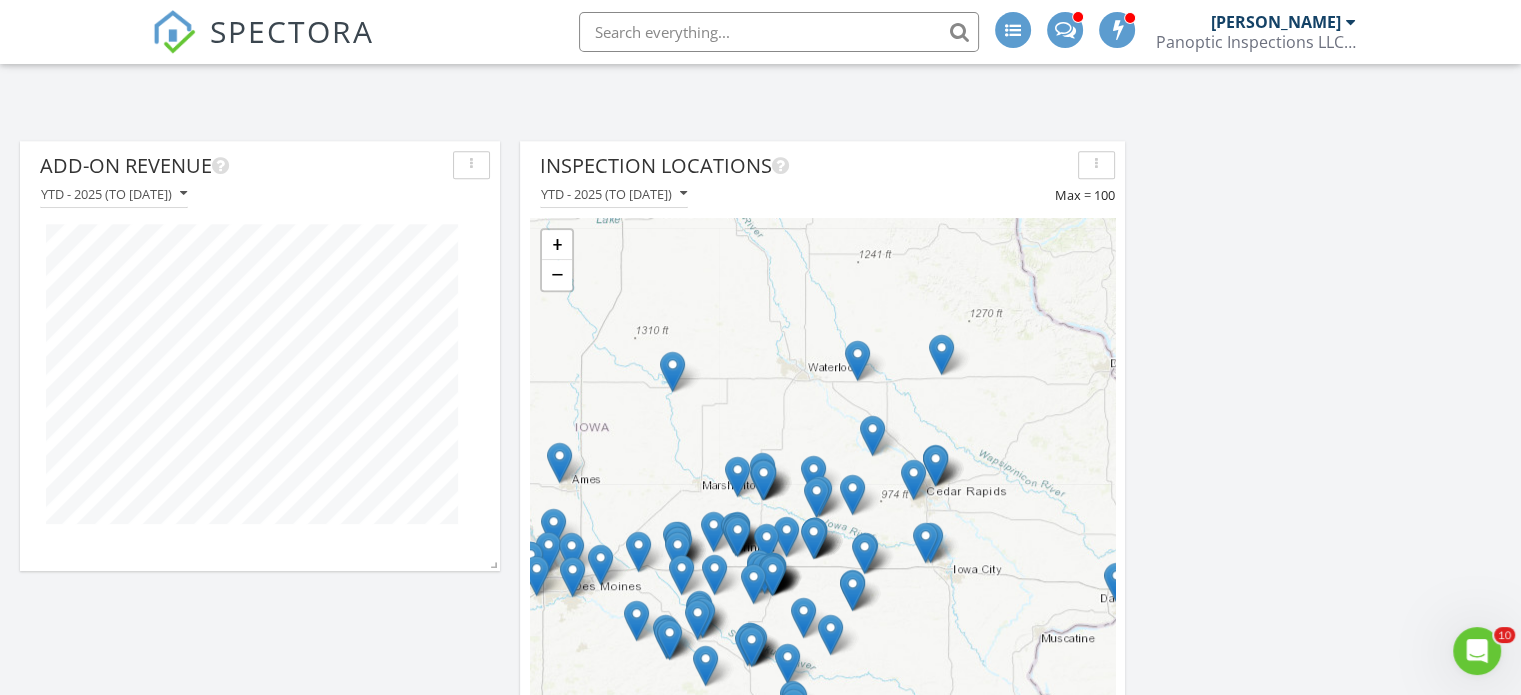 scroll, scrollTop: 1565, scrollLeft: 0, axis: vertical 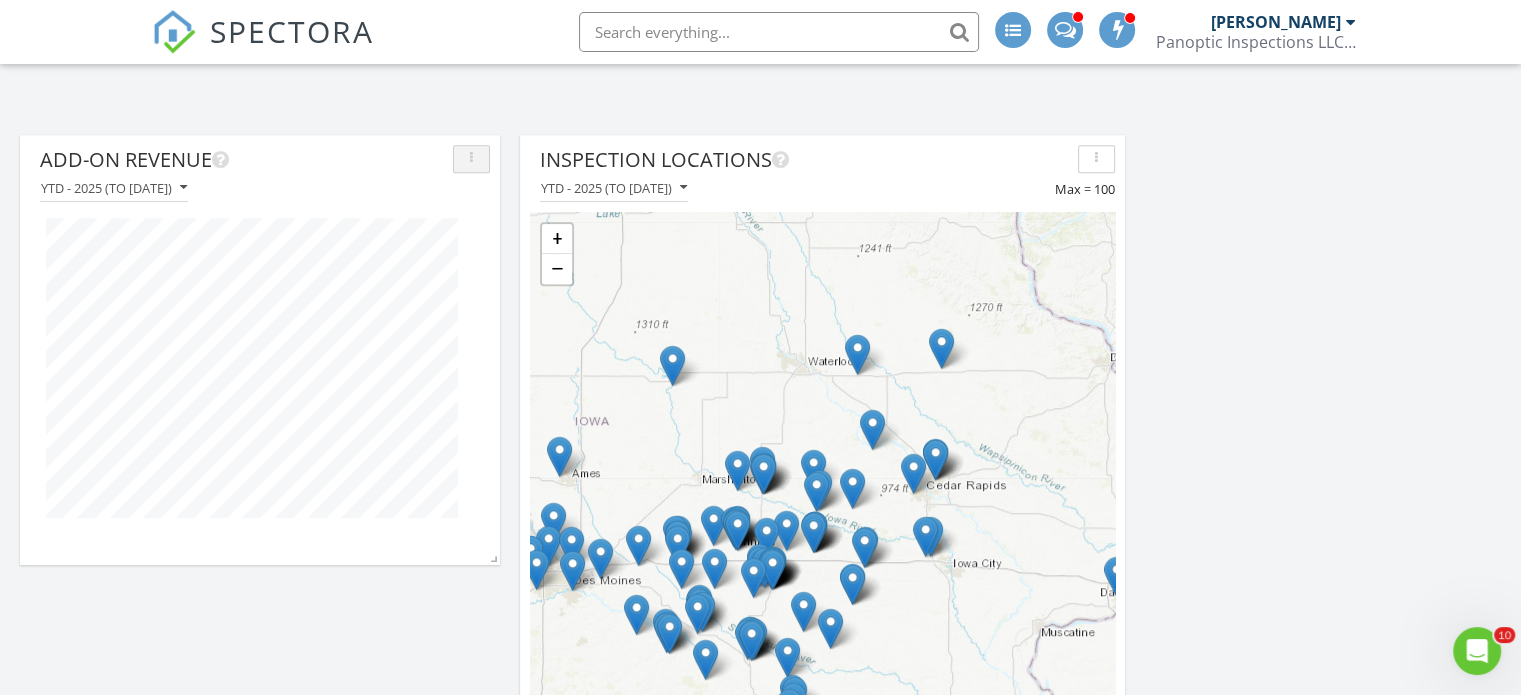 click at bounding box center [471, 159] 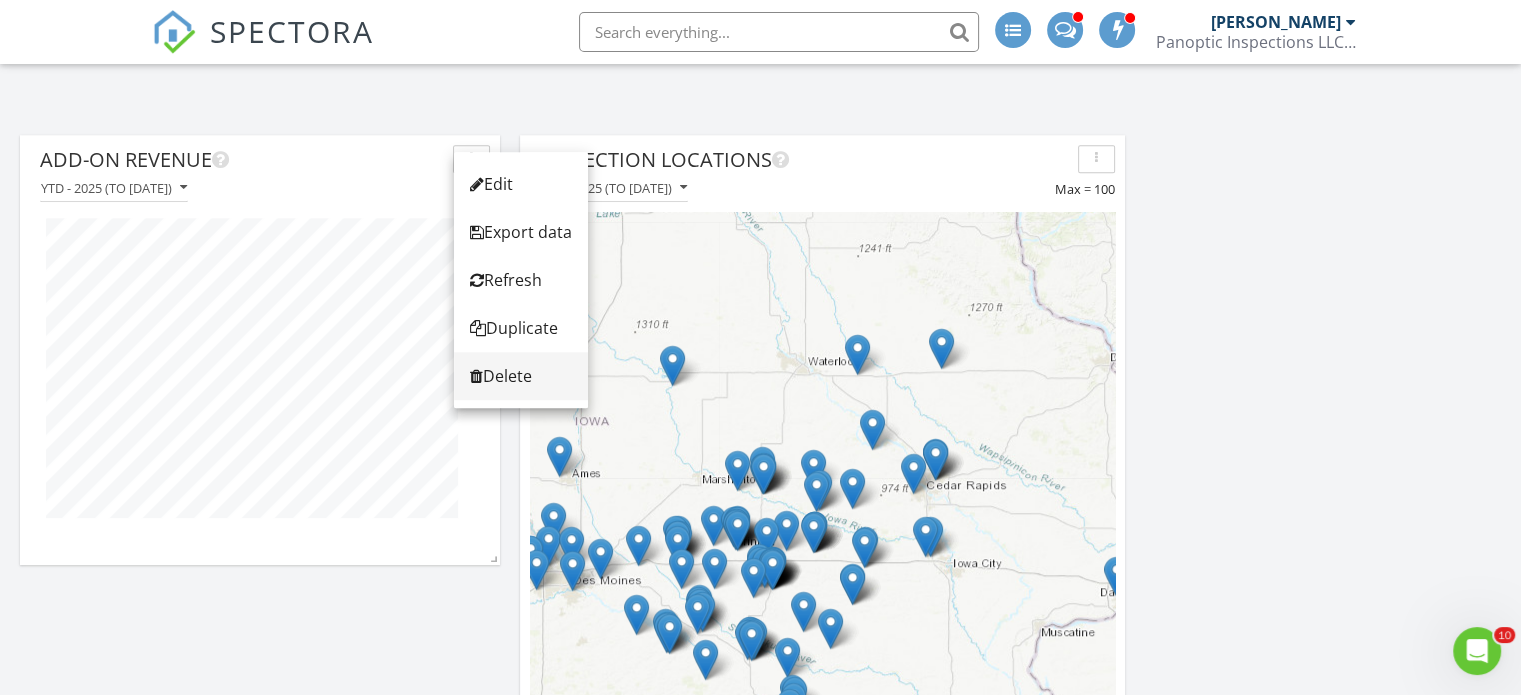 click on "Delete" at bounding box center (521, 376) 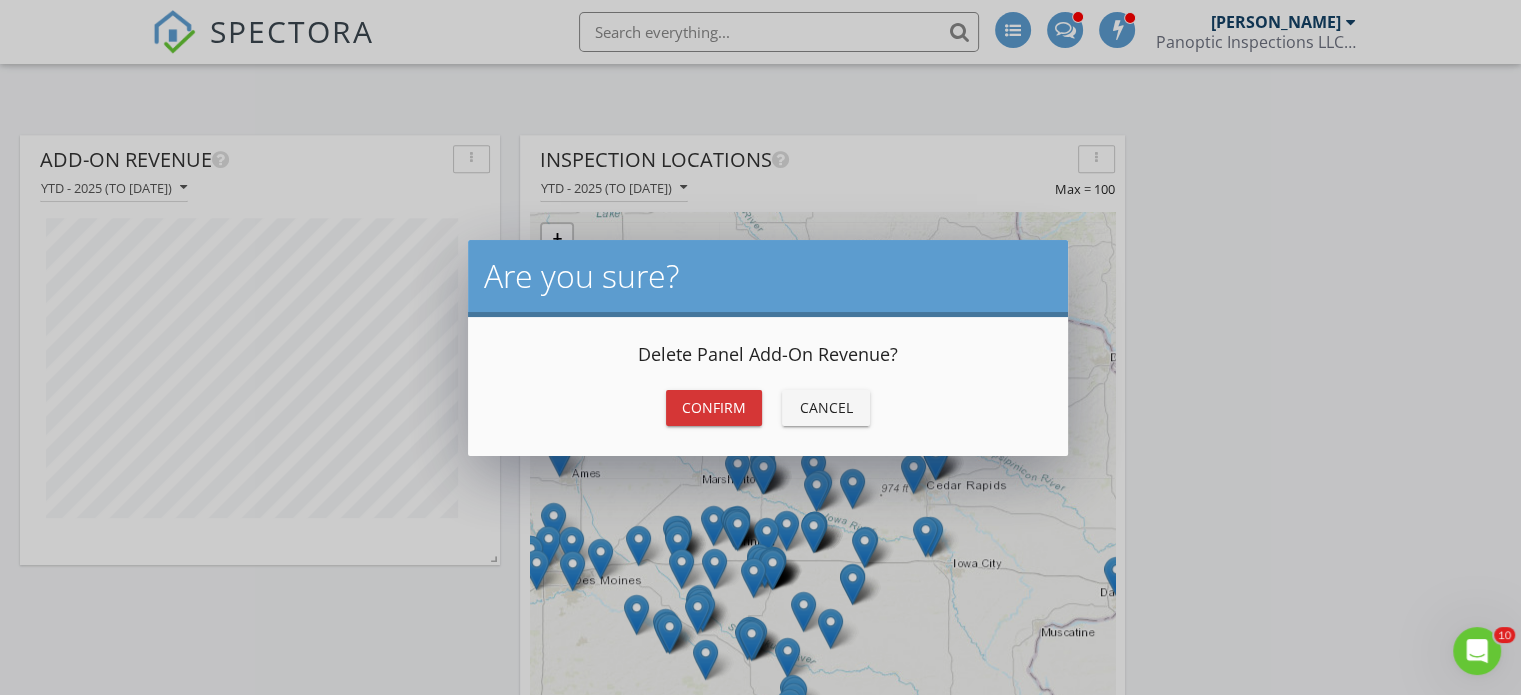 click on "Confirm" at bounding box center [714, 407] 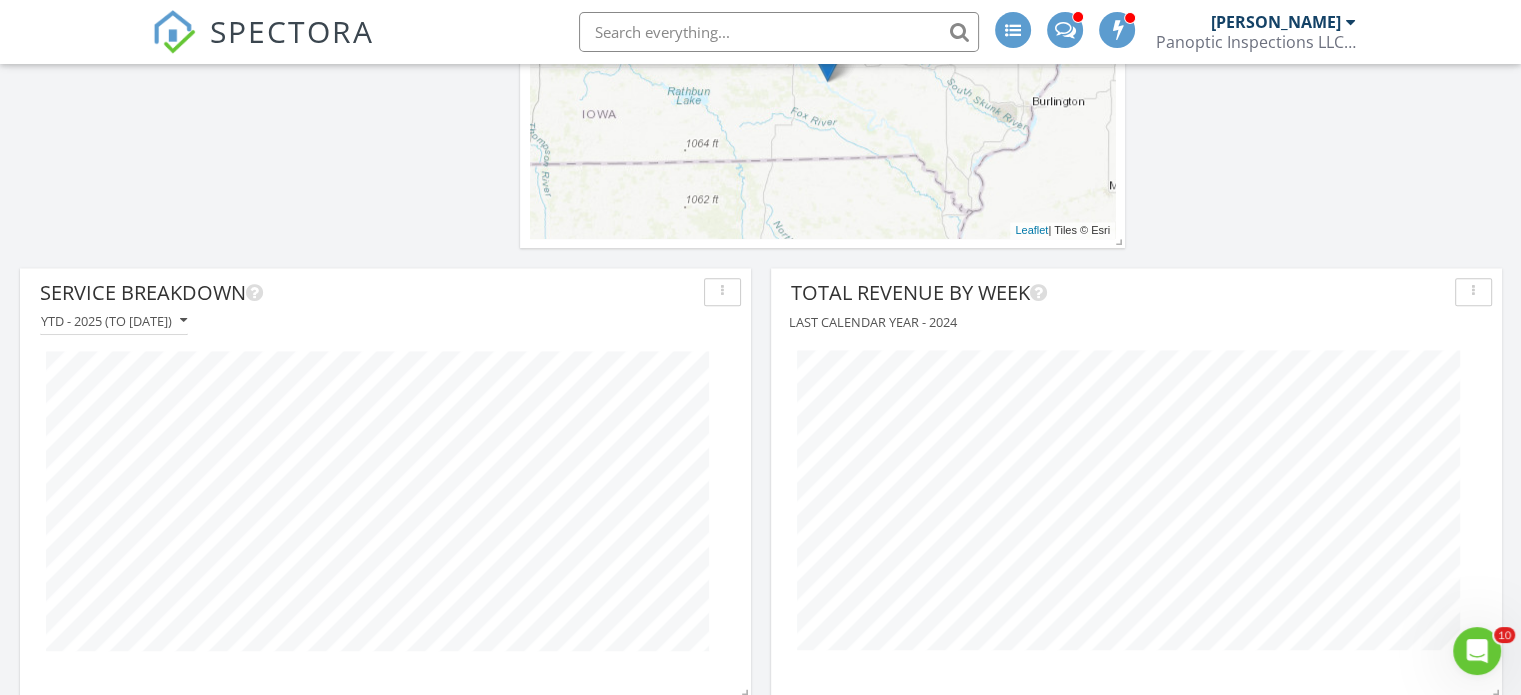 scroll, scrollTop: 2226, scrollLeft: 0, axis: vertical 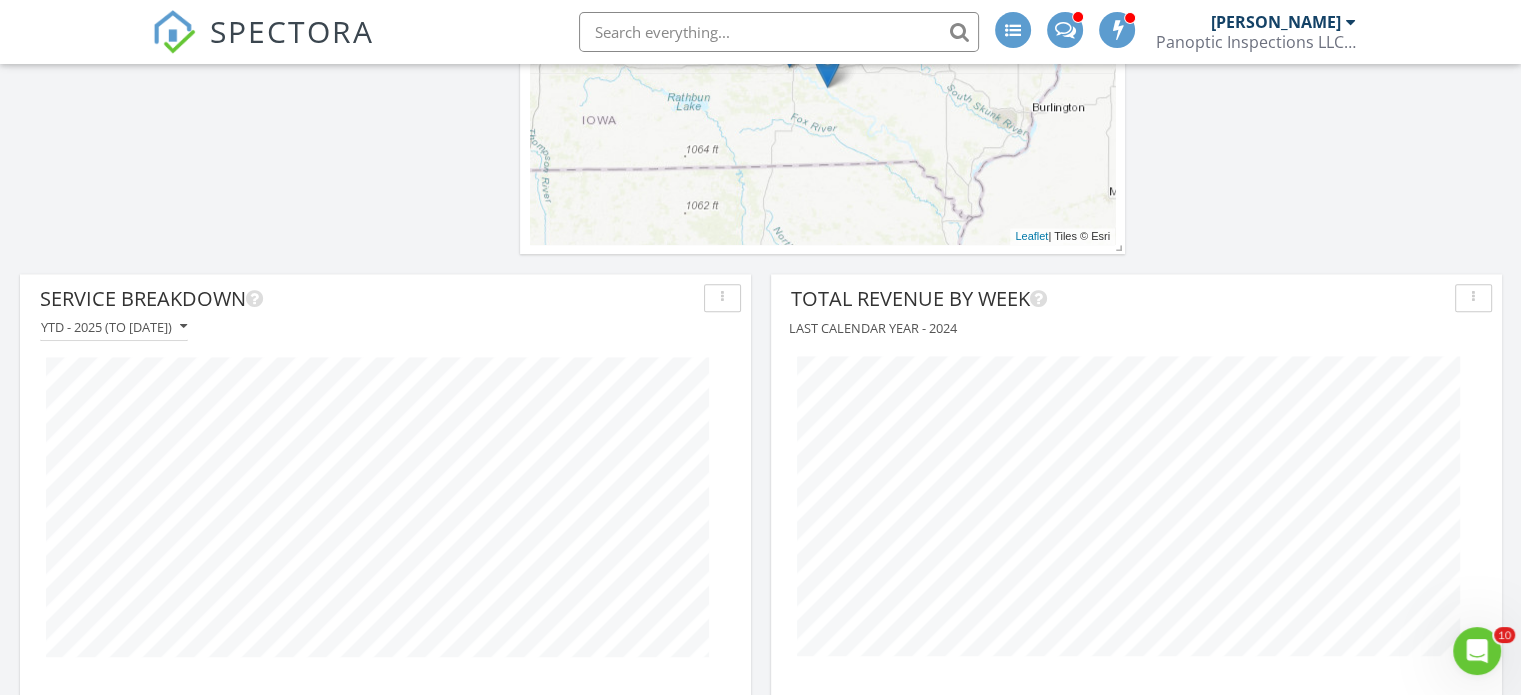 click on "YTD - 2025 (to [DATE])" at bounding box center [385, 327] 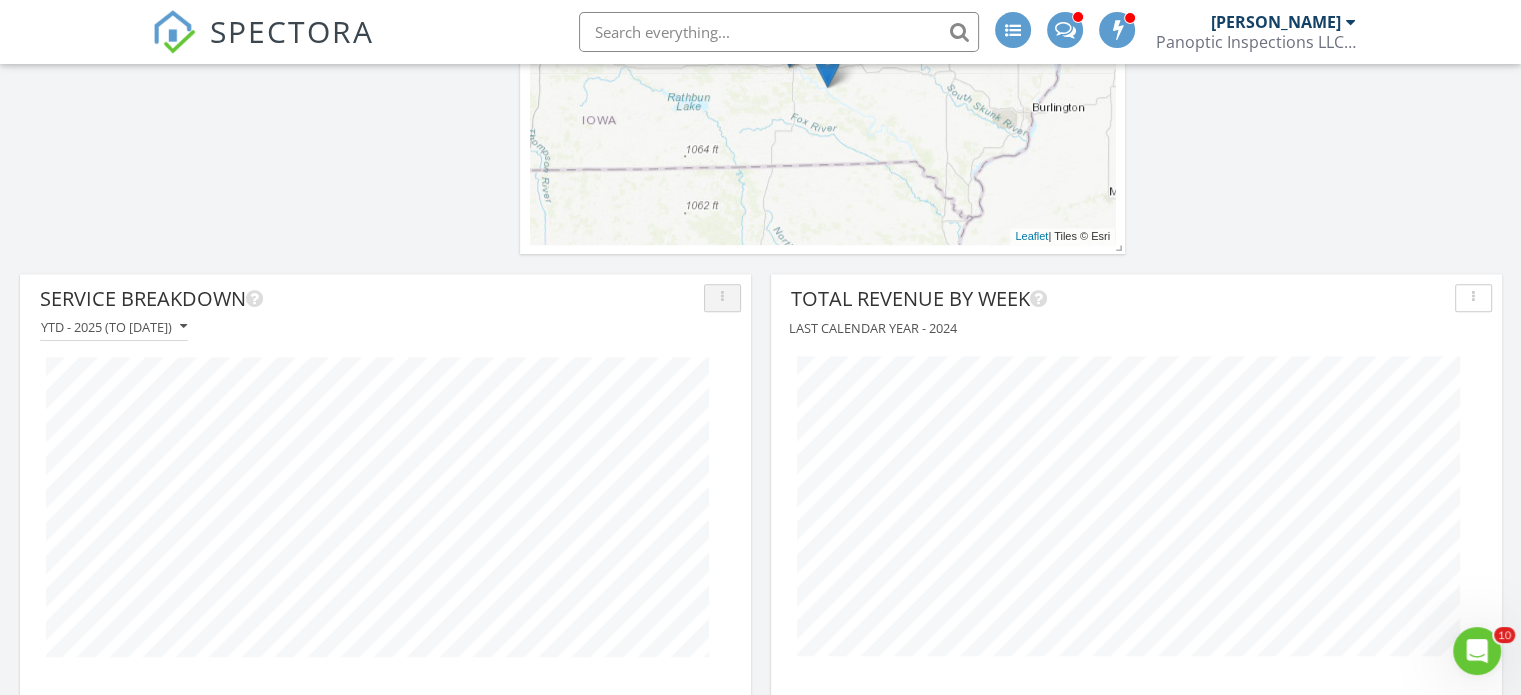 click at bounding box center [722, 298] 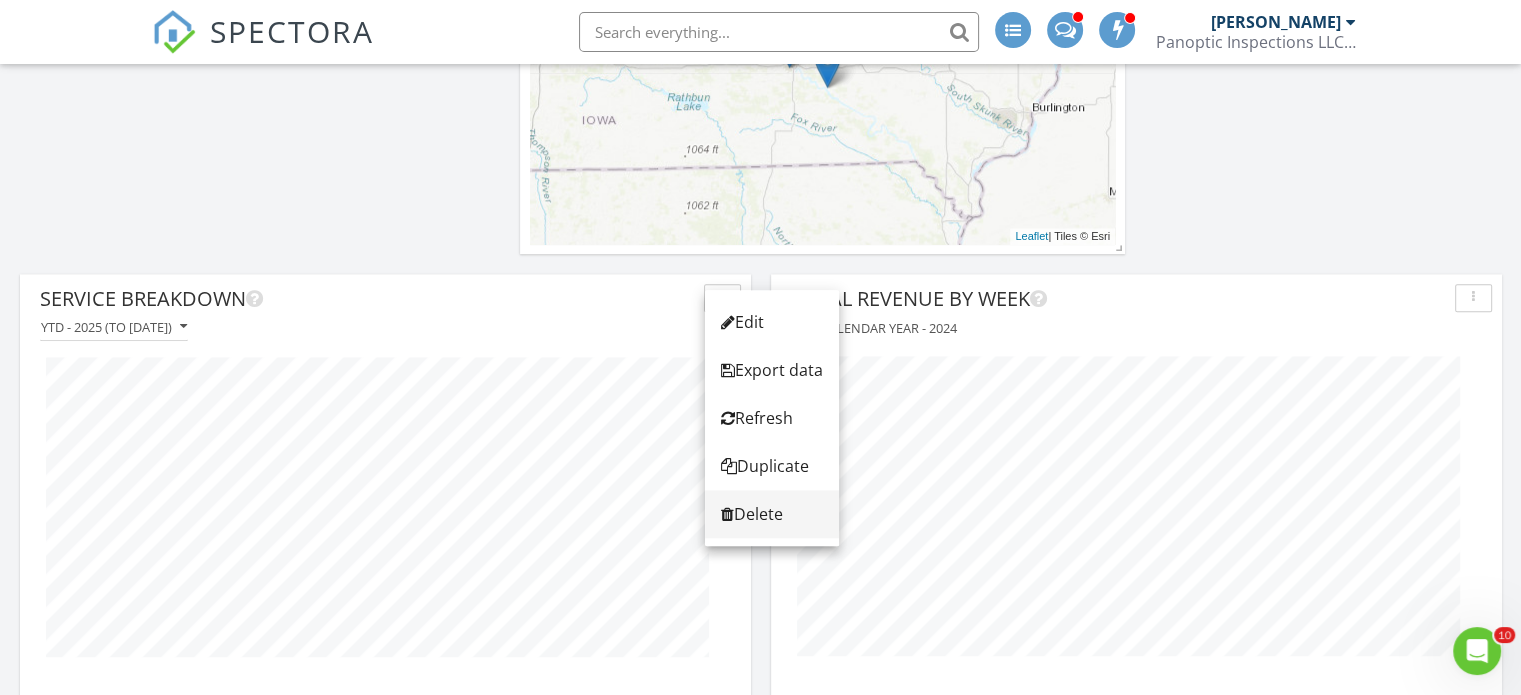 click on "Delete" at bounding box center (772, 514) 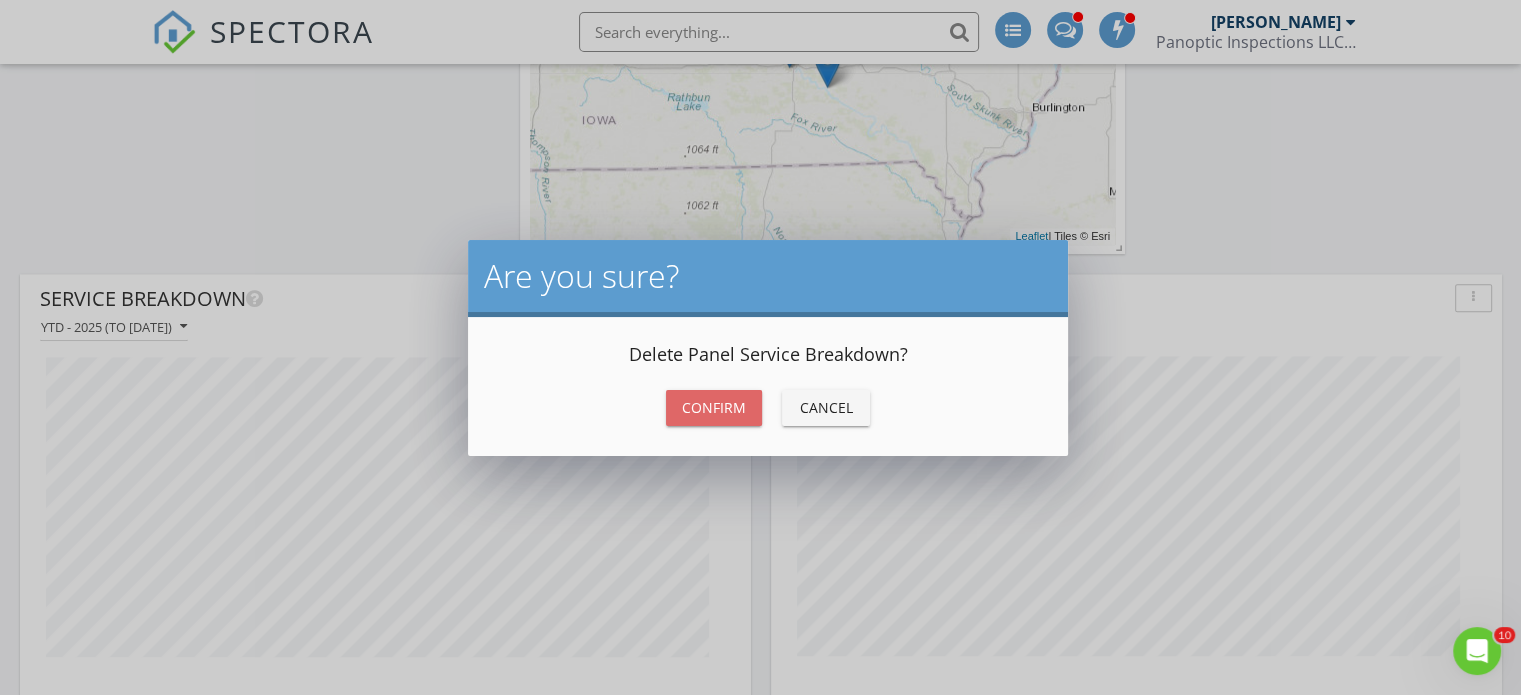 click on "Confirm" at bounding box center [714, 407] 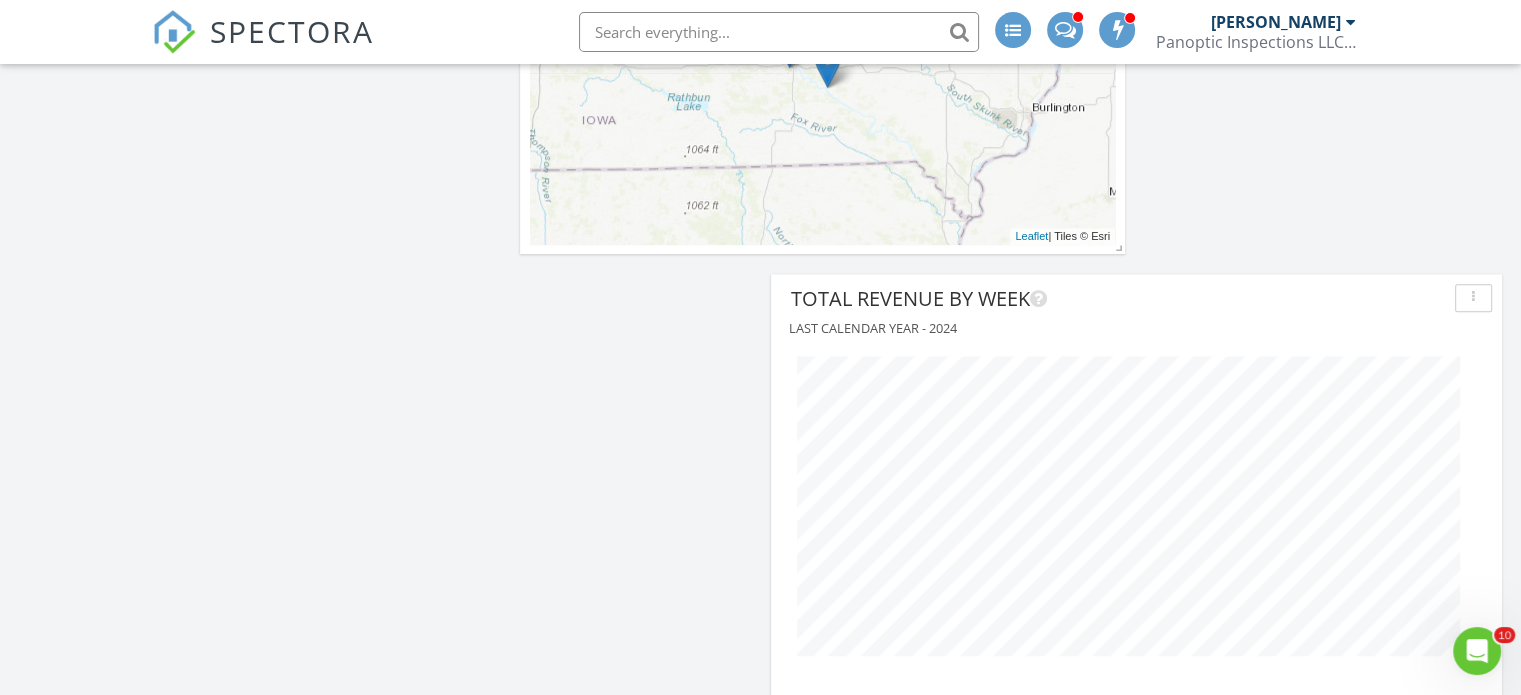 click at bounding box center (1473, 298) 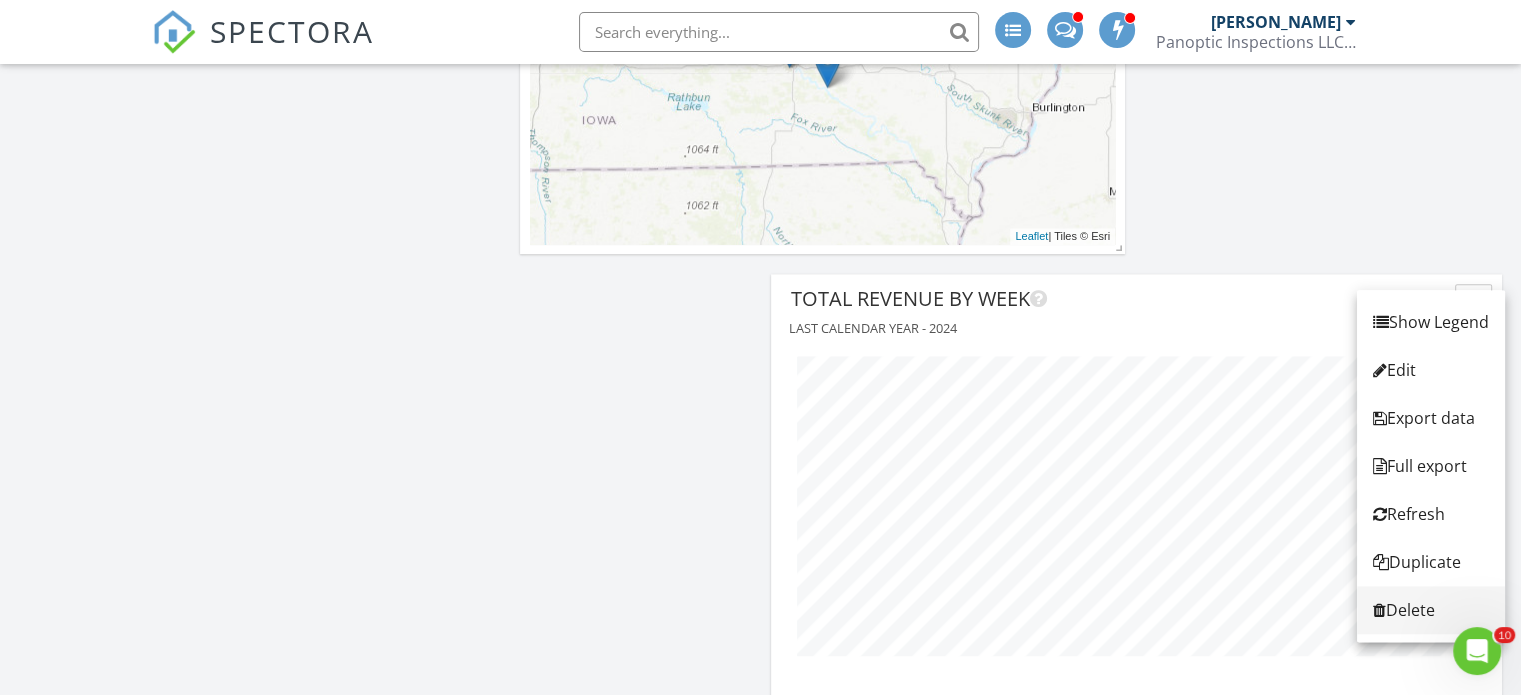 click on "Delete" at bounding box center (1431, 610) 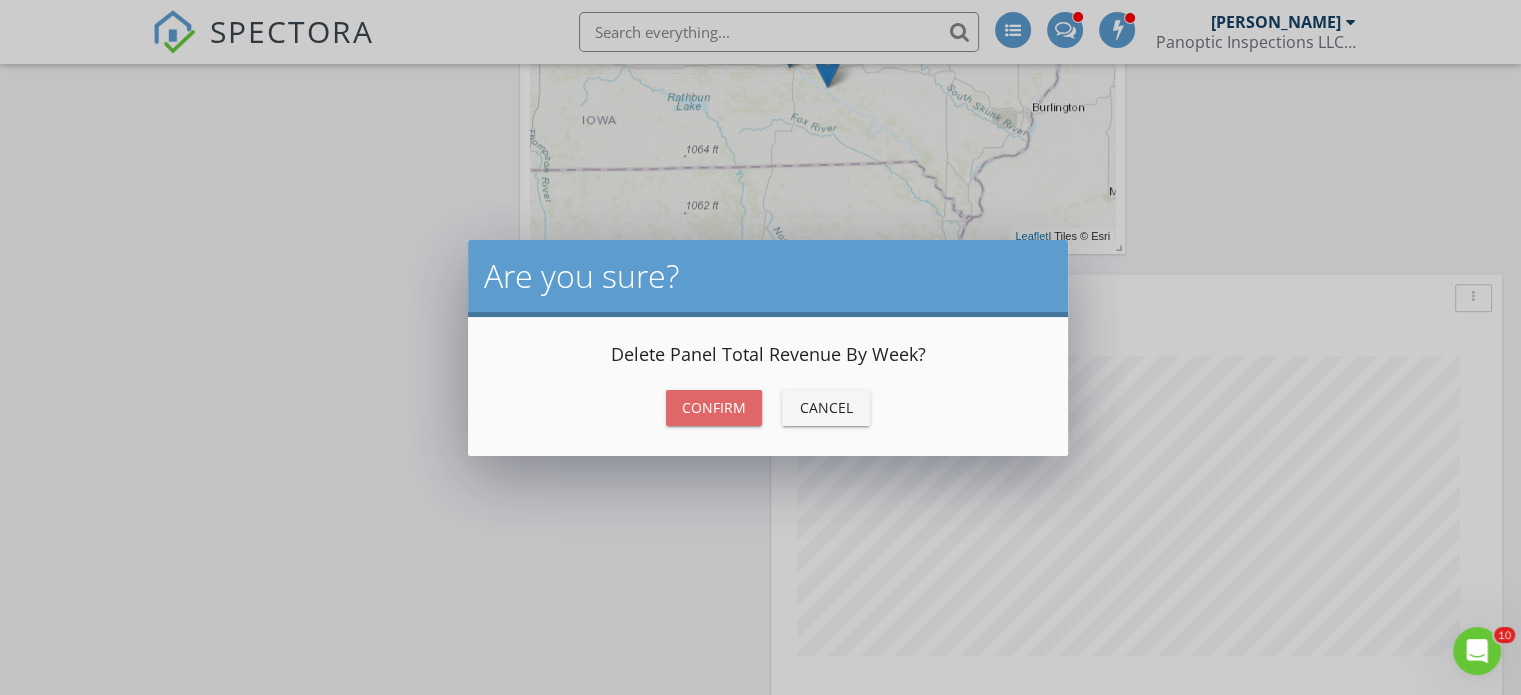 click on "Confirm" at bounding box center (714, 407) 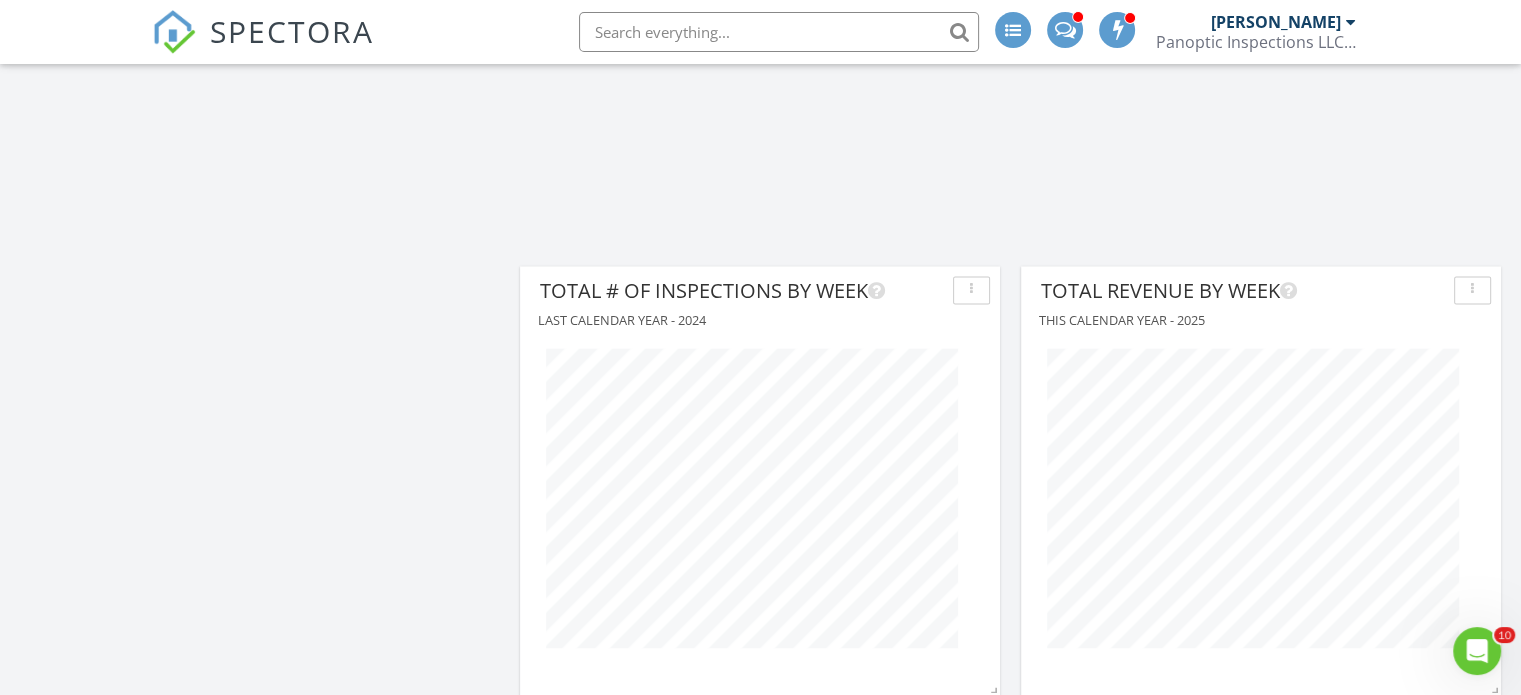 scroll, scrollTop: 2686, scrollLeft: 0, axis: vertical 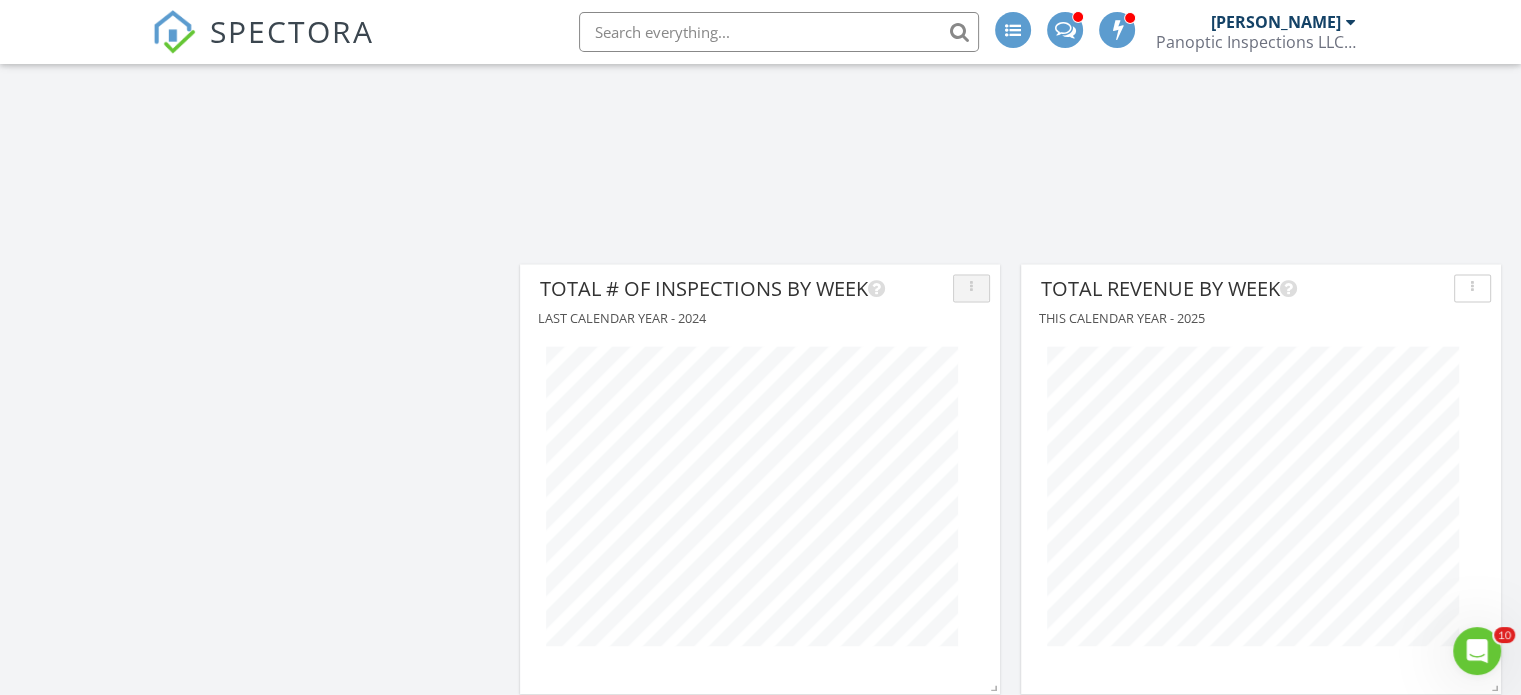 click at bounding box center [971, 288] 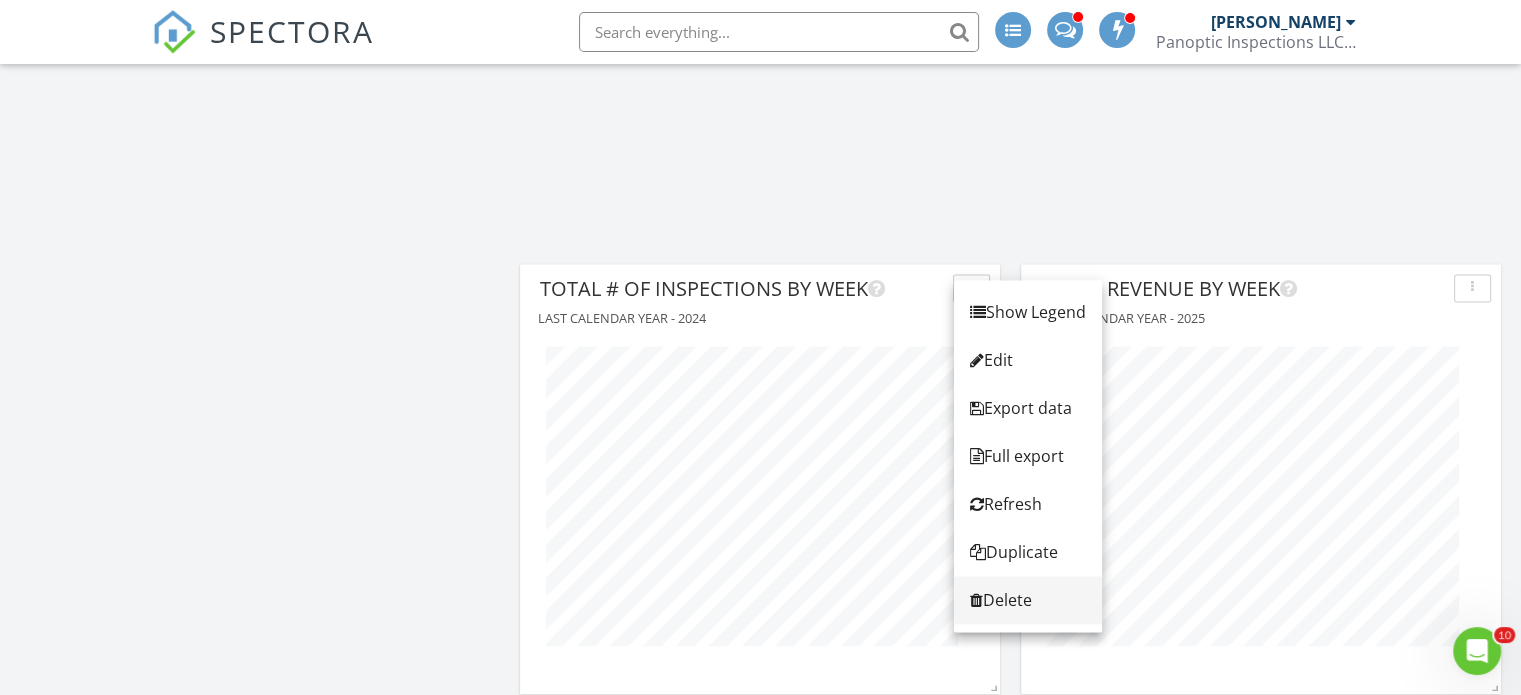 click on "Delete" at bounding box center (1028, 600) 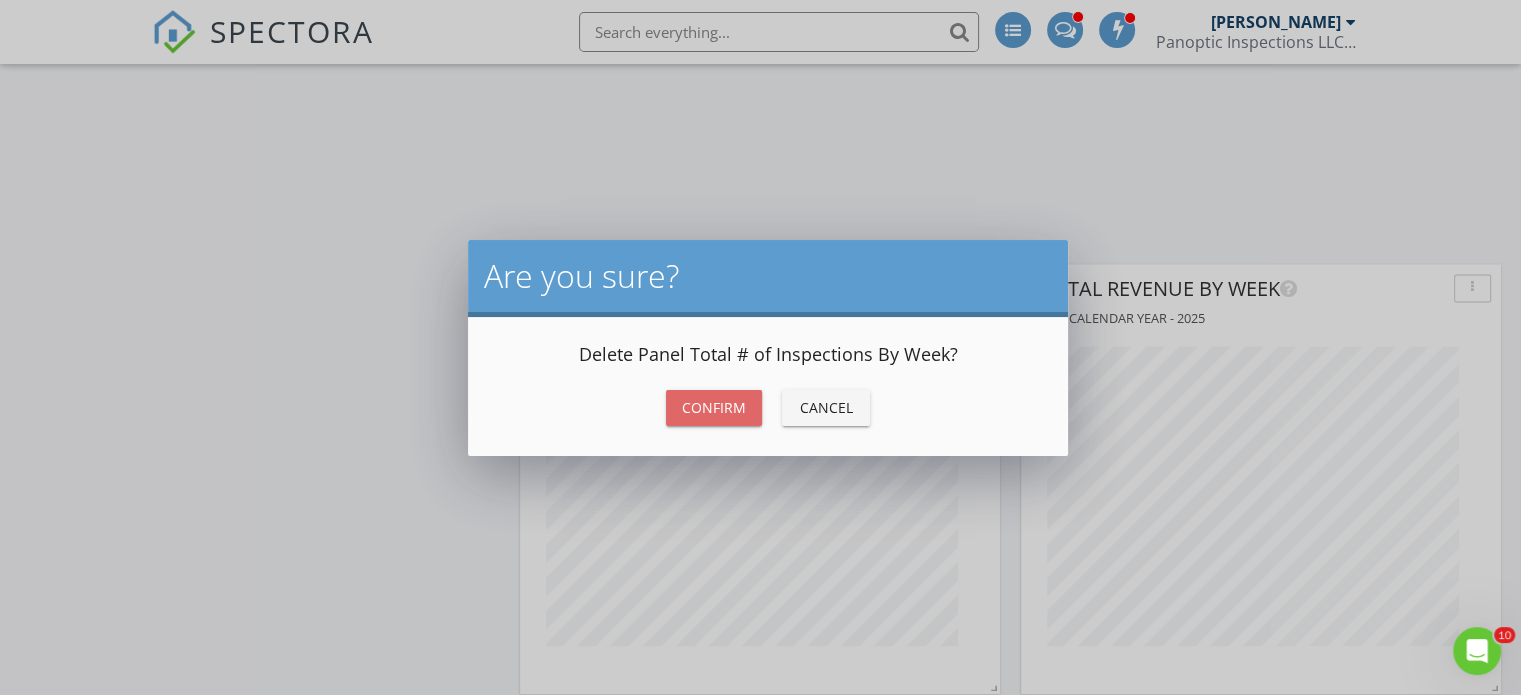 click on "Confirm" at bounding box center (714, 407) 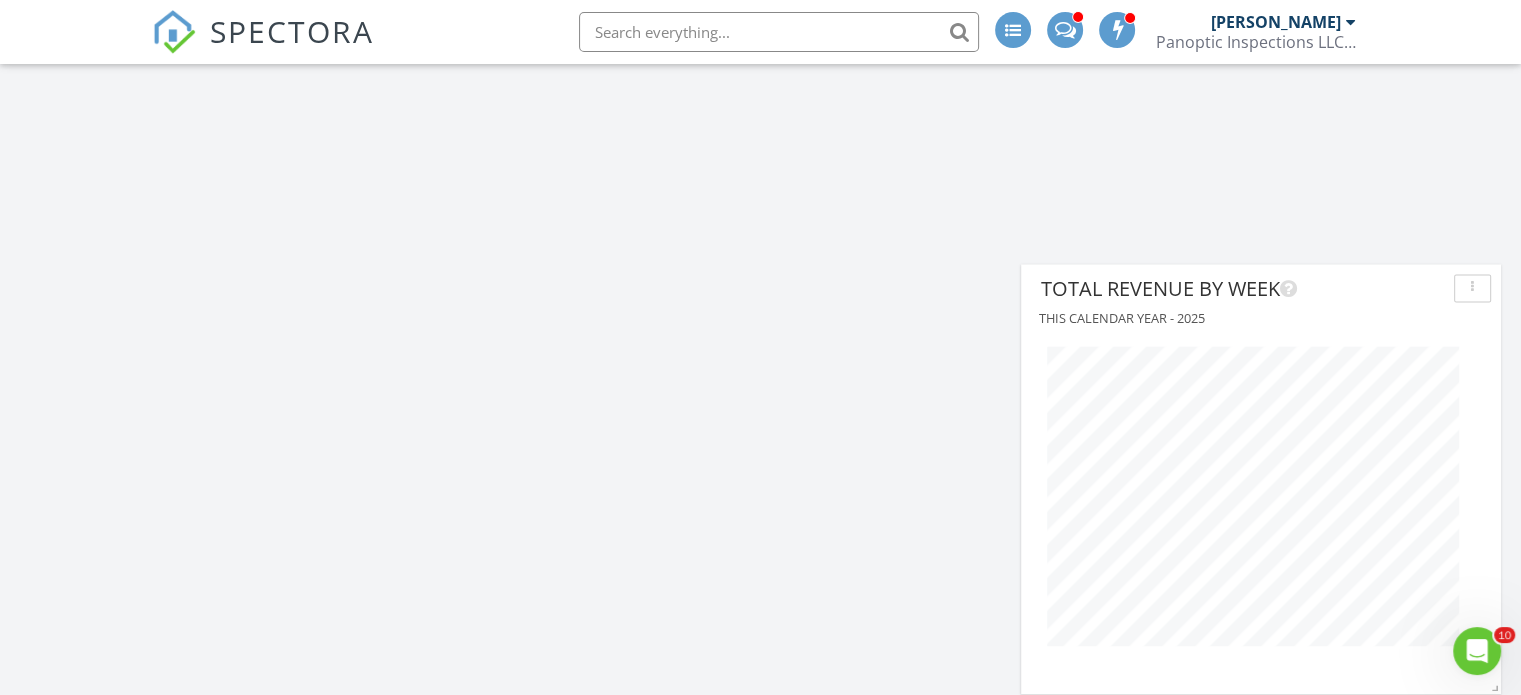click at bounding box center [1472, 288] 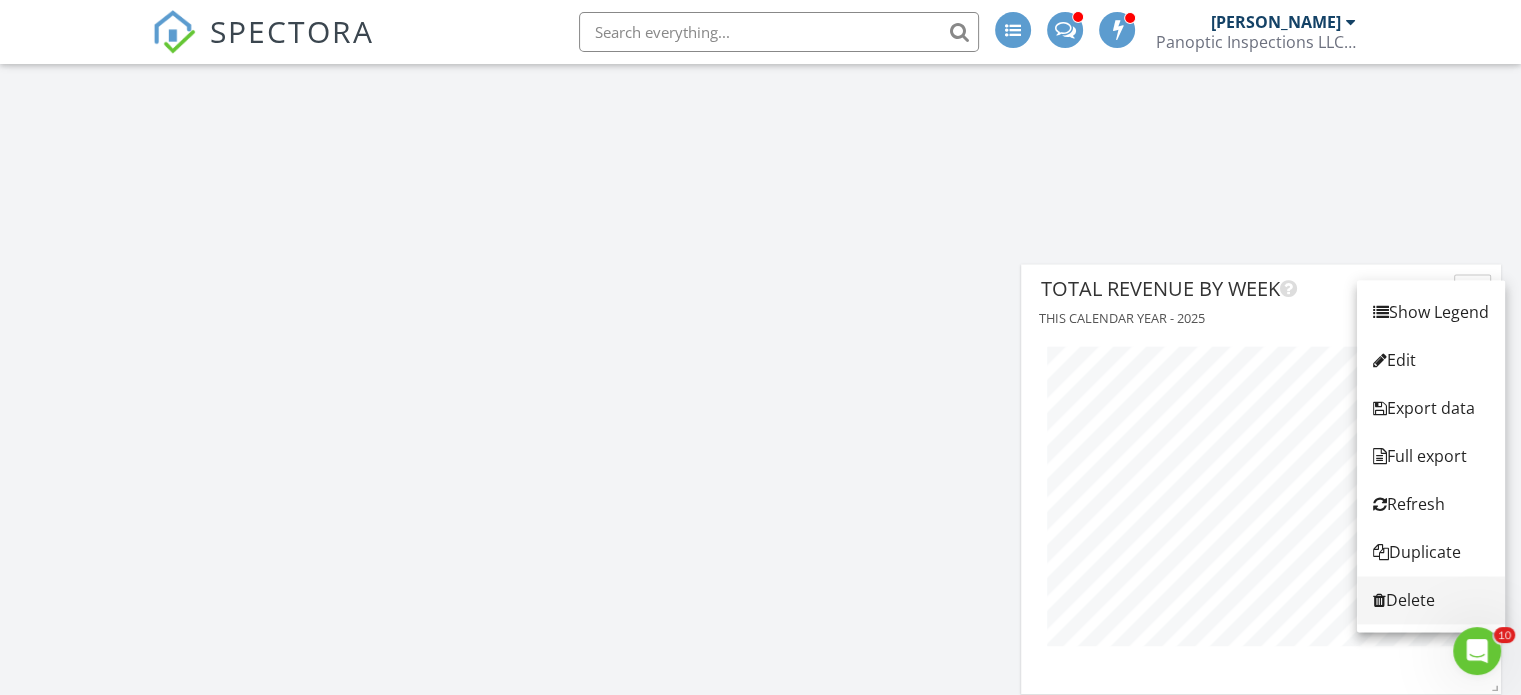 click at bounding box center [1379, 600] 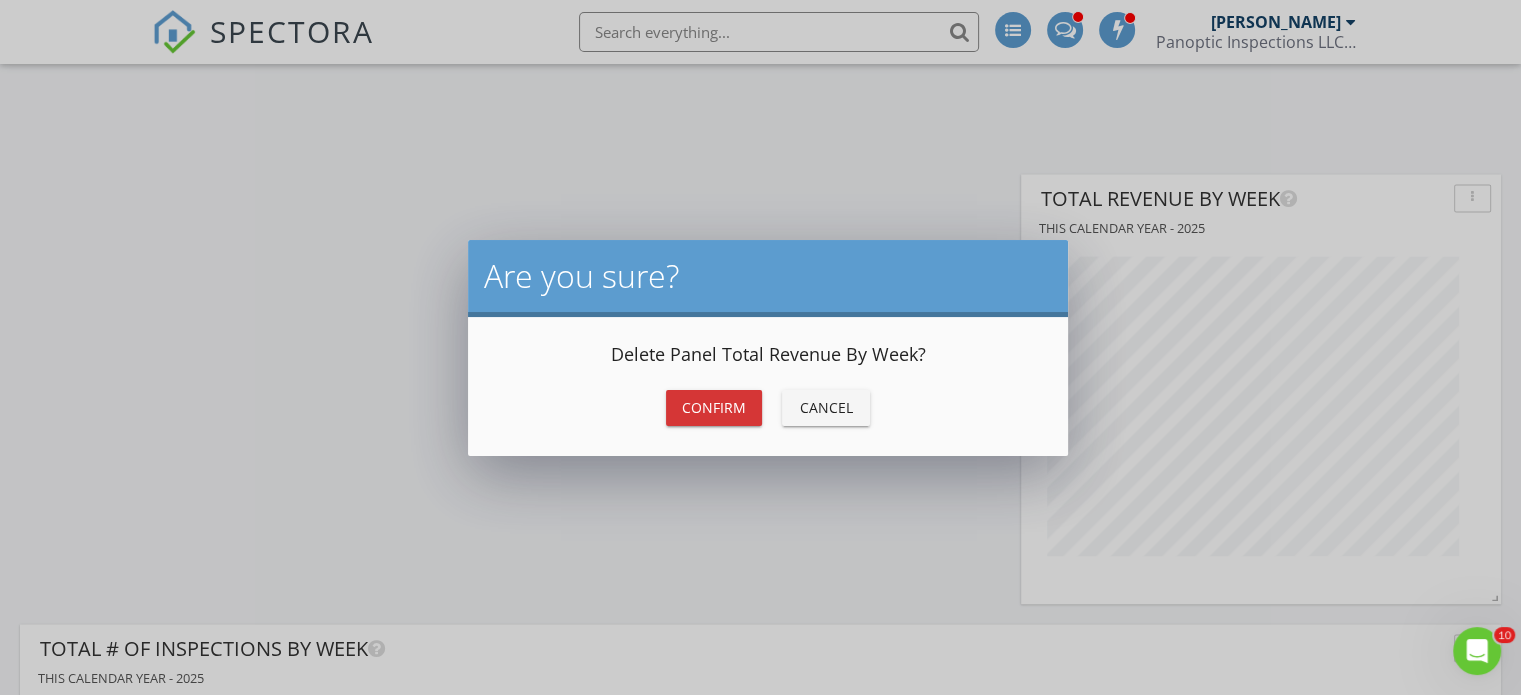 scroll, scrollTop: 2782, scrollLeft: 0, axis: vertical 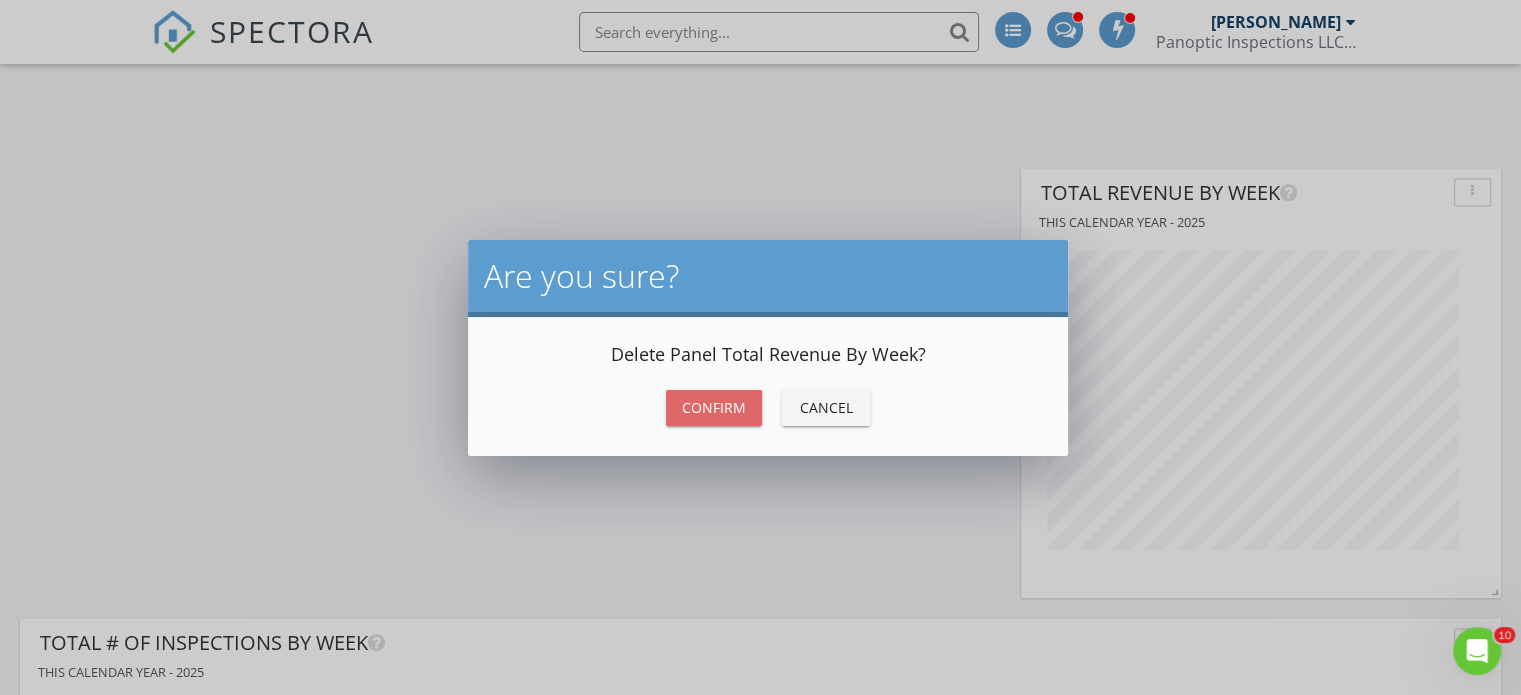 click on "Confirm" at bounding box center [714, 407] 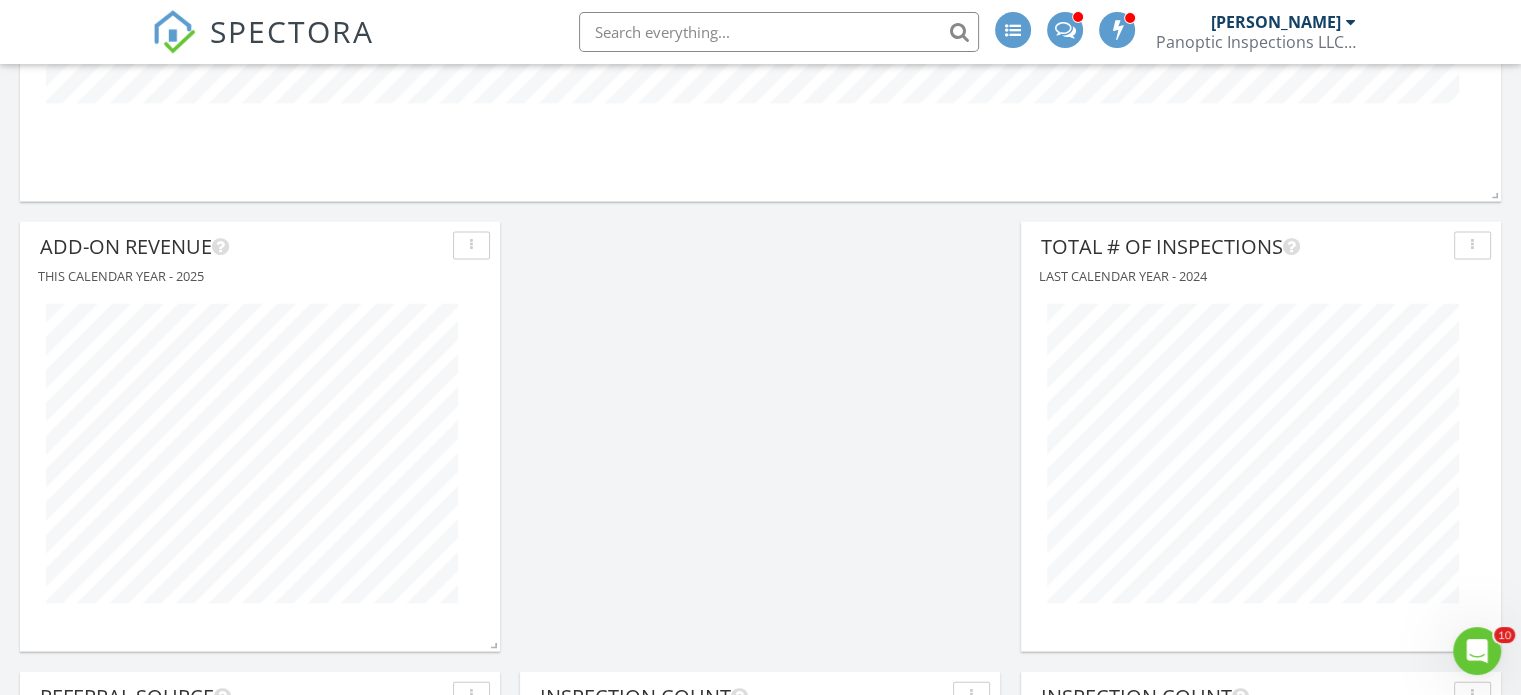 scroll, scrollTop: 4079, scrollLeft: 0, axis: vertical 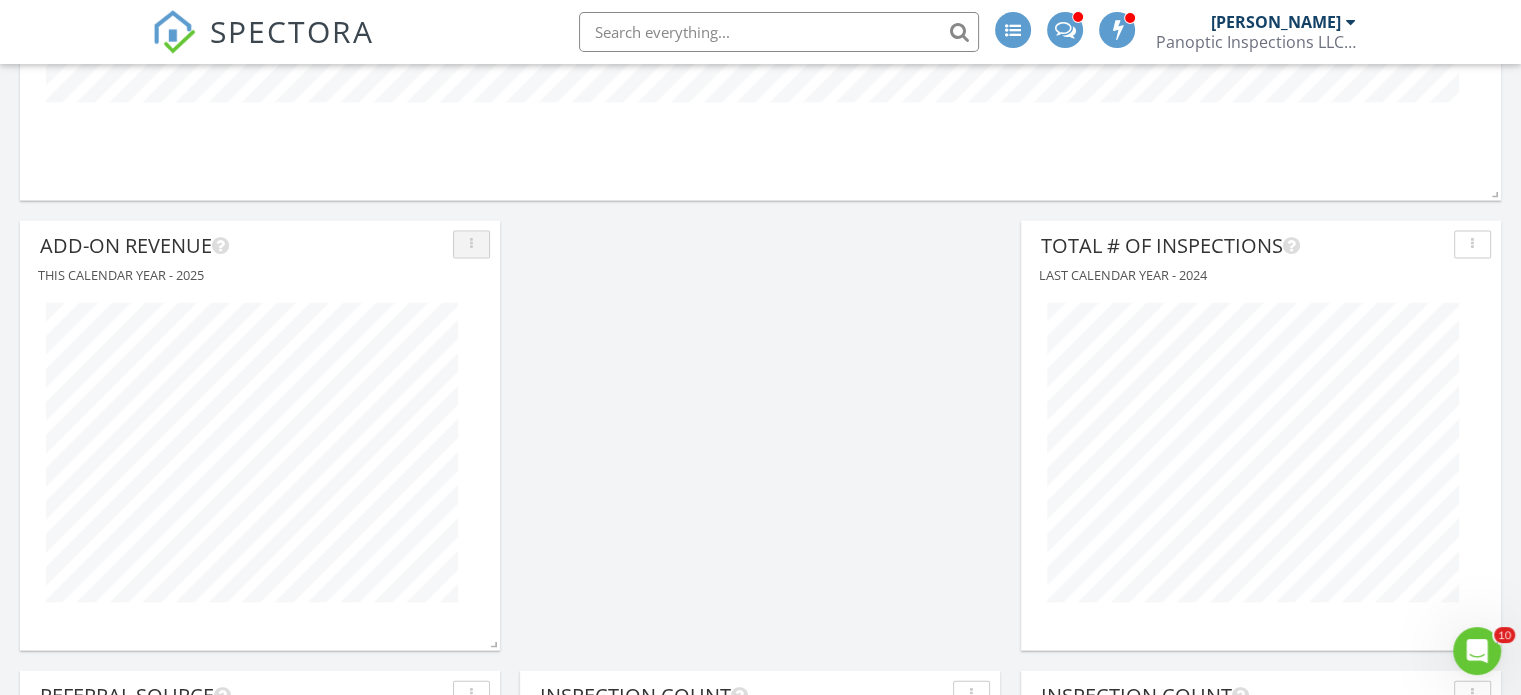 click at bounding box center [471, 245] 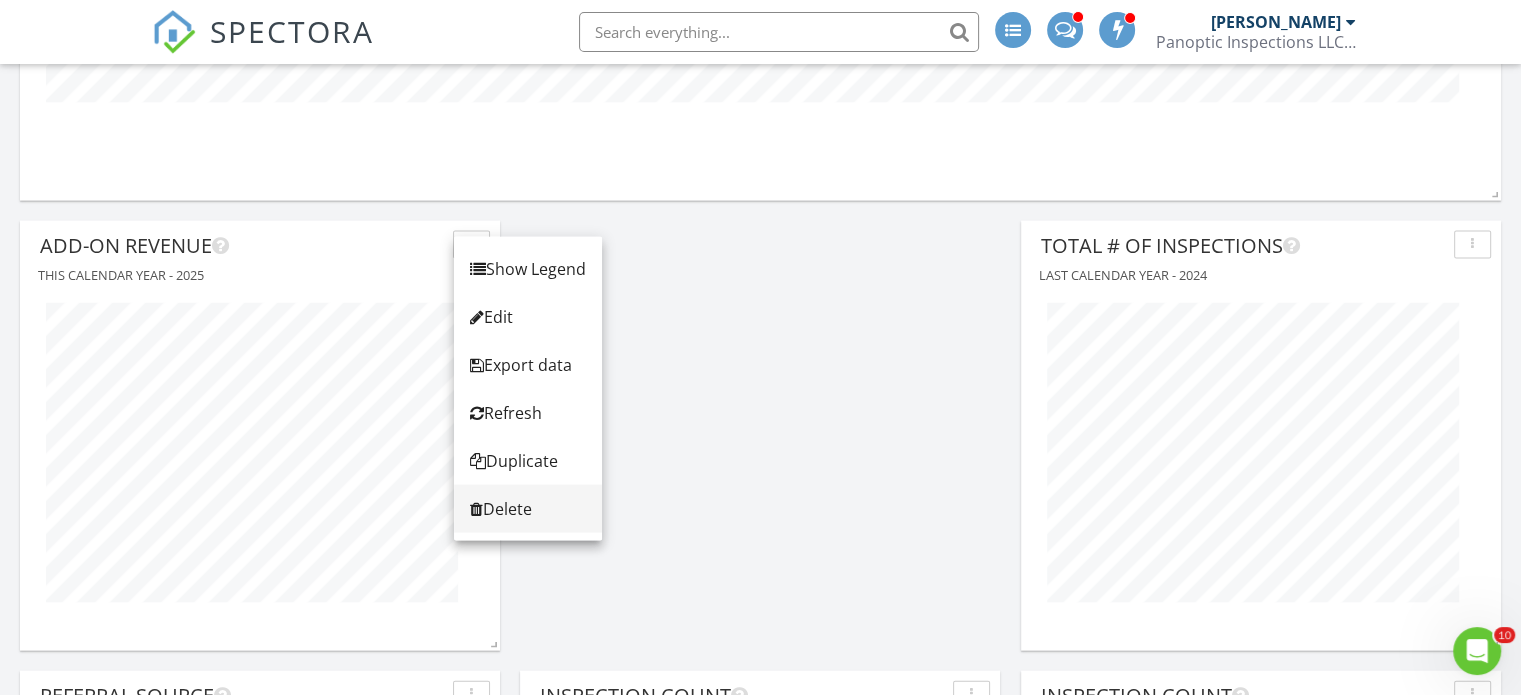 click on "Delete" at bounding box center [528, 509] 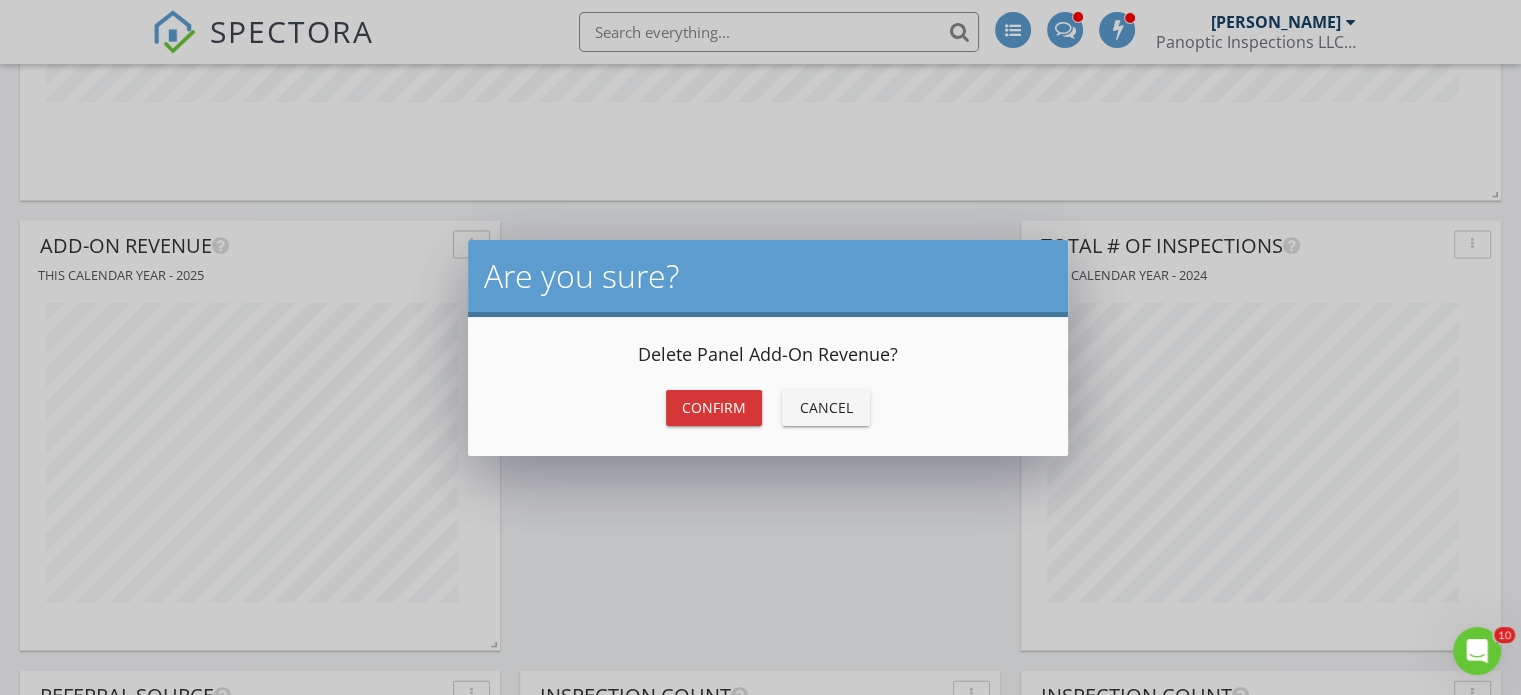 click on "Confirm   Cancel" at bounding box center [768, 408] 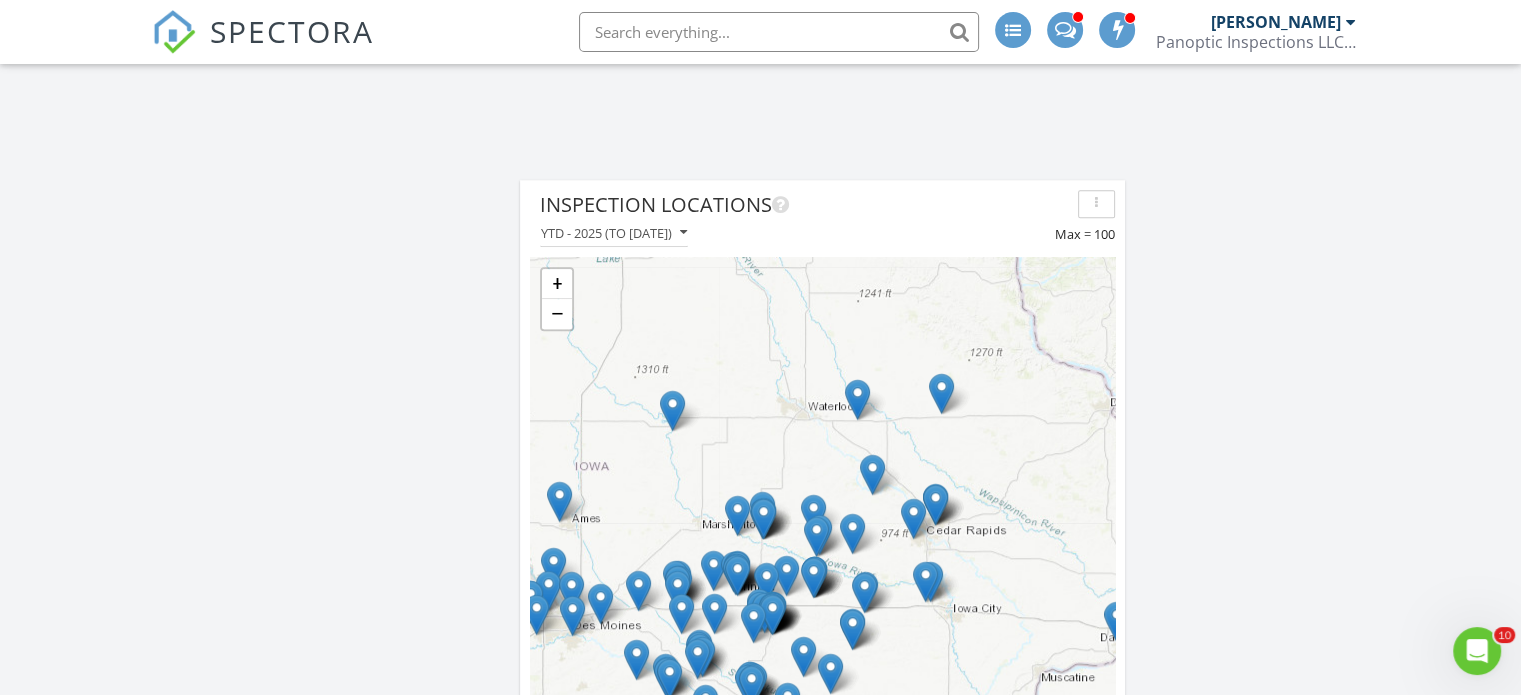 scroll, scrollTop: 1522, scrollLeft: 0, axis: vertical 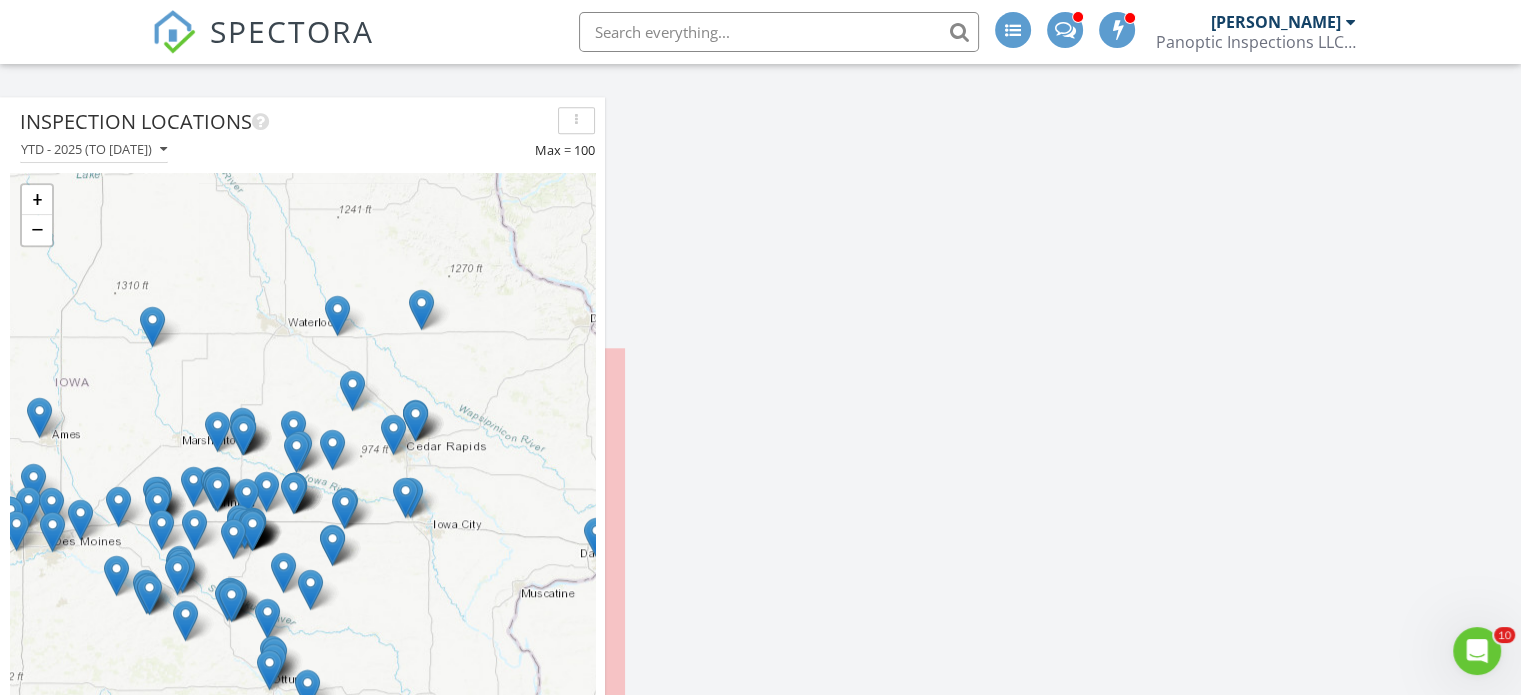 drag, startPoint x: 884, startPoint y: 174, endPoint x: 373, endPoint y: 110, distance: 514.99225 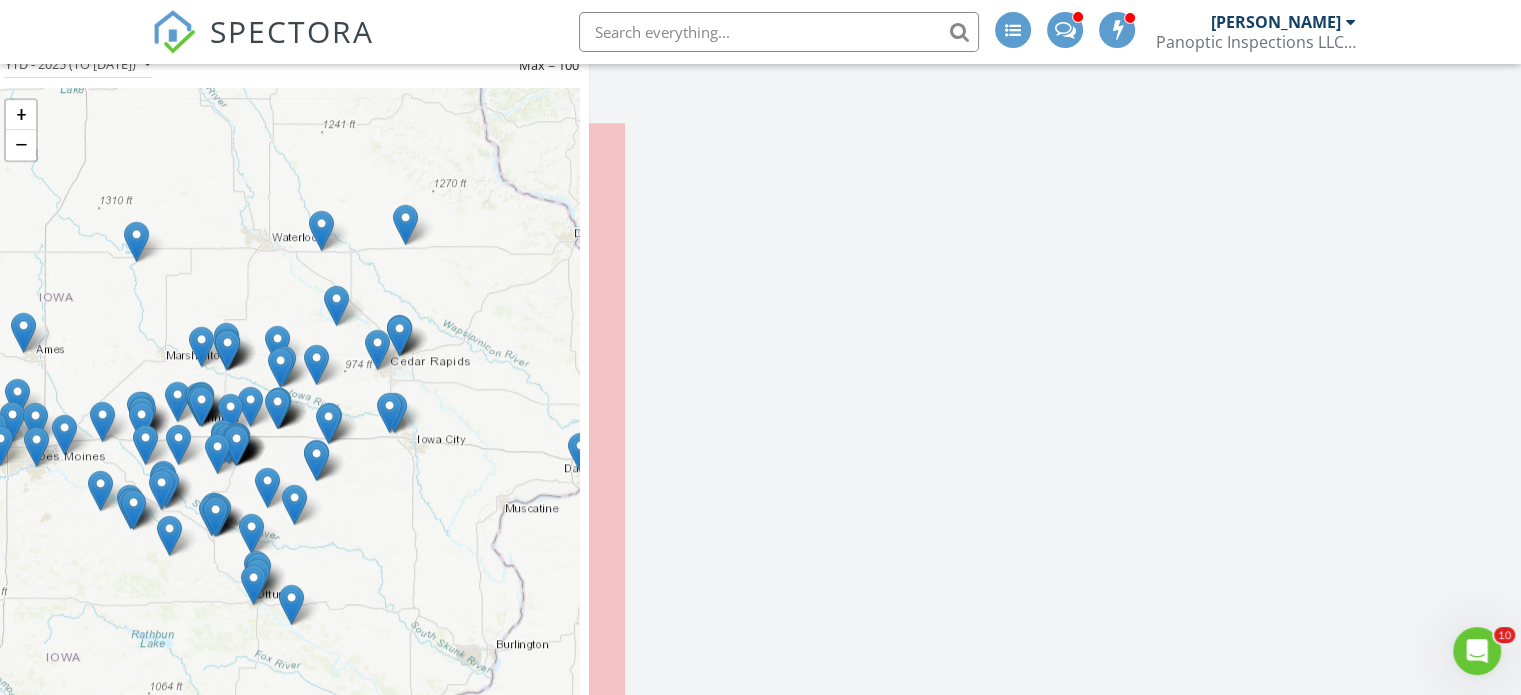scroll, scrollTop: 1076, scrollLeft: 0, axis: vertical 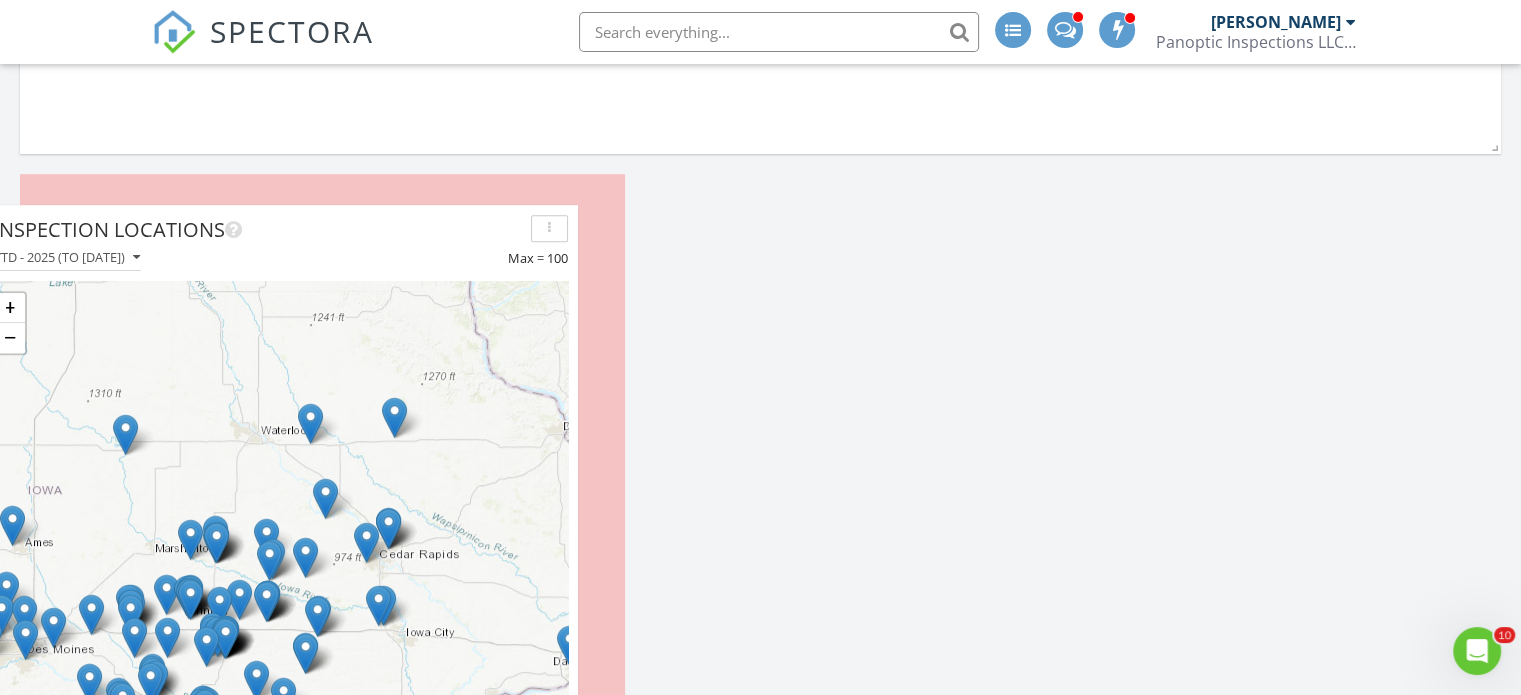 drag, startPoint x: 400, startPoint y: 352, endPoint x: 352, endPoint y: 208, distance: 151.78932 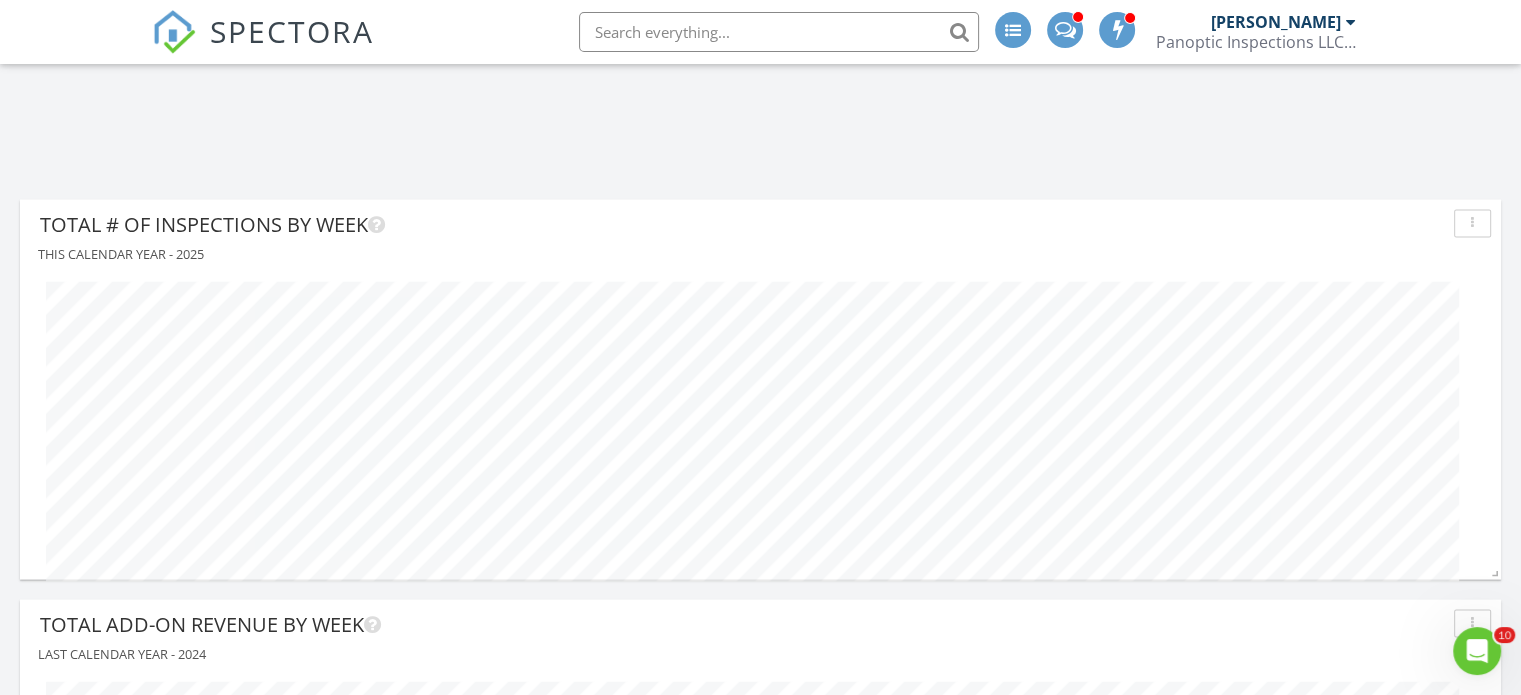 scroll, scrollTop: 3648, scrollLeft: 0, axis: vertical 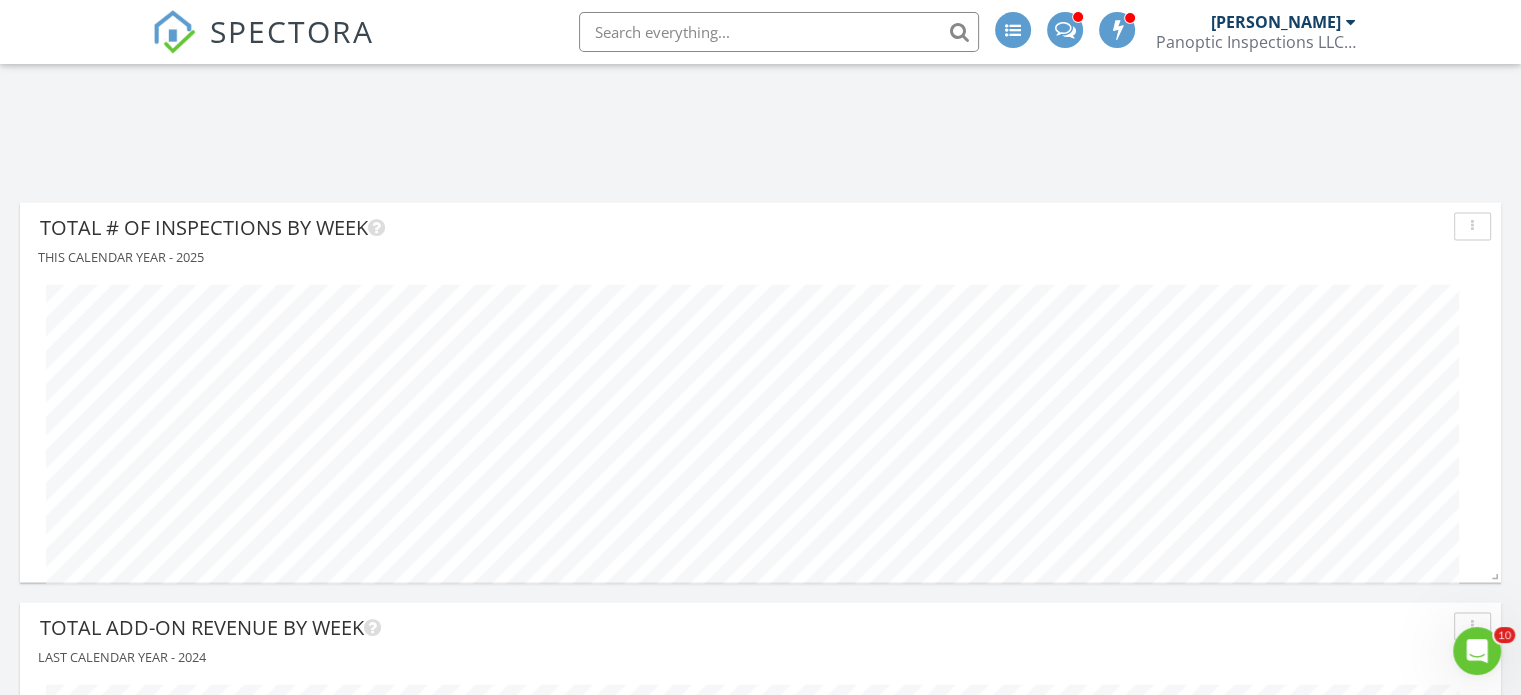 click on "Inspection Count
All time
All time
786
Add-On Revenue
YTD - 2025 (to [DATE])
Total Revenue
By month
Inspection Locations
YTD - 2025 (to [DATE])
Max = 100
+ − Leaflet  | Tiles © Esri
Total # of Inspections By Week
This calendar year - 2025
Total Add-On Revenue by Week
Last calendar year - 2024
Total # of Inspections
Last calendar year - 2024
Inspection Count
This calendar year - 2025" at bounding box center (760, 217) 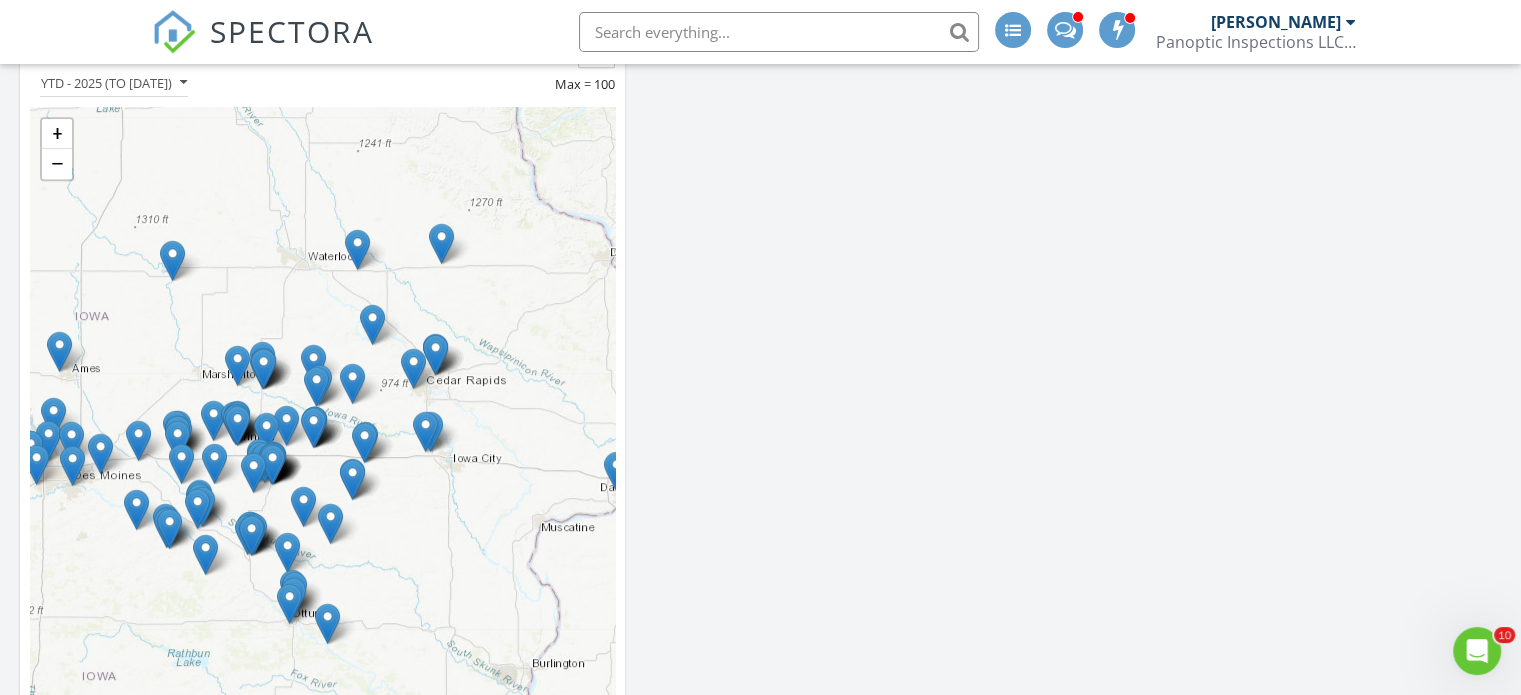scroll, scrollTop: 1222, scrollLeft: 0, axis: vertical 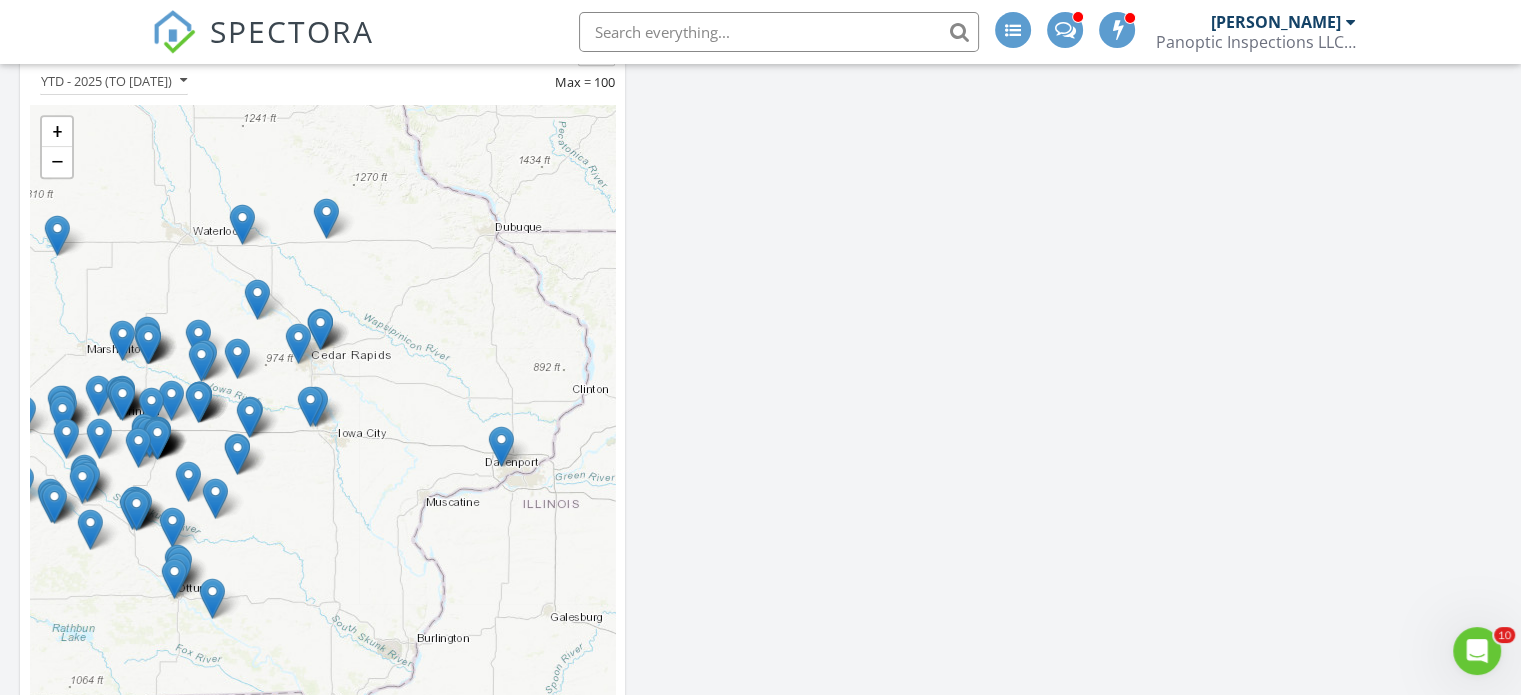 drag, startPoint x: 381, startPoint y: 359, endPoint x: 306, endPoint y: 342, distance: 76.902534 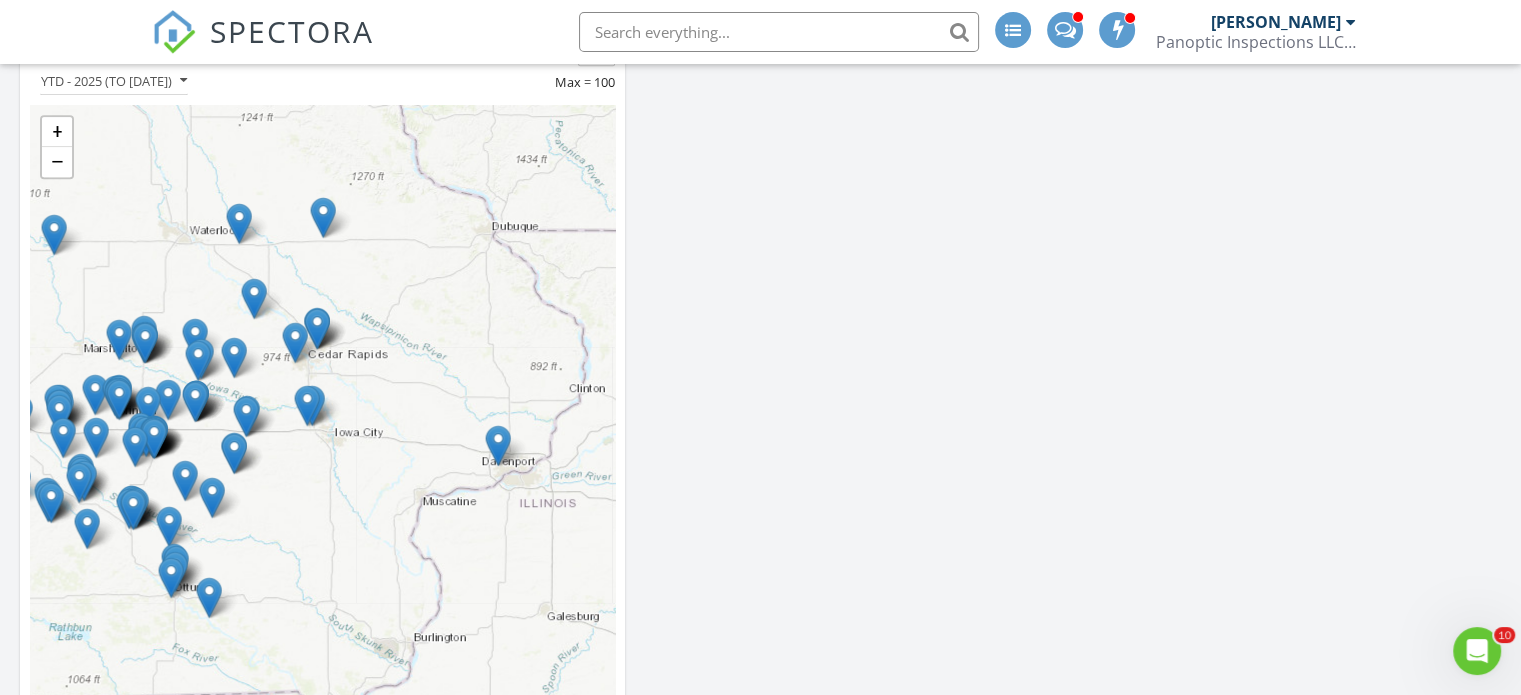 click at bounding box center (498, 445) 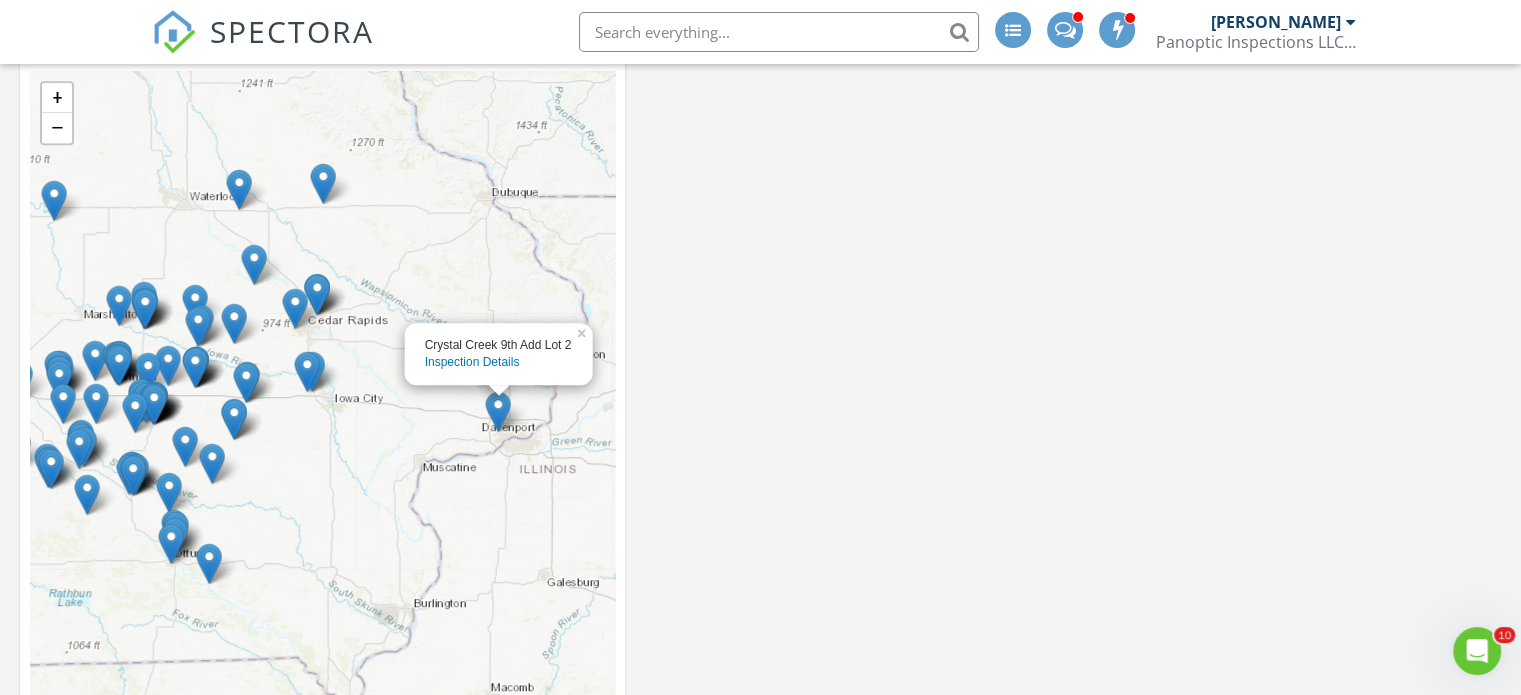 scroll, scrollTop: 1255, scrollLeft: 0, axis: vertical 